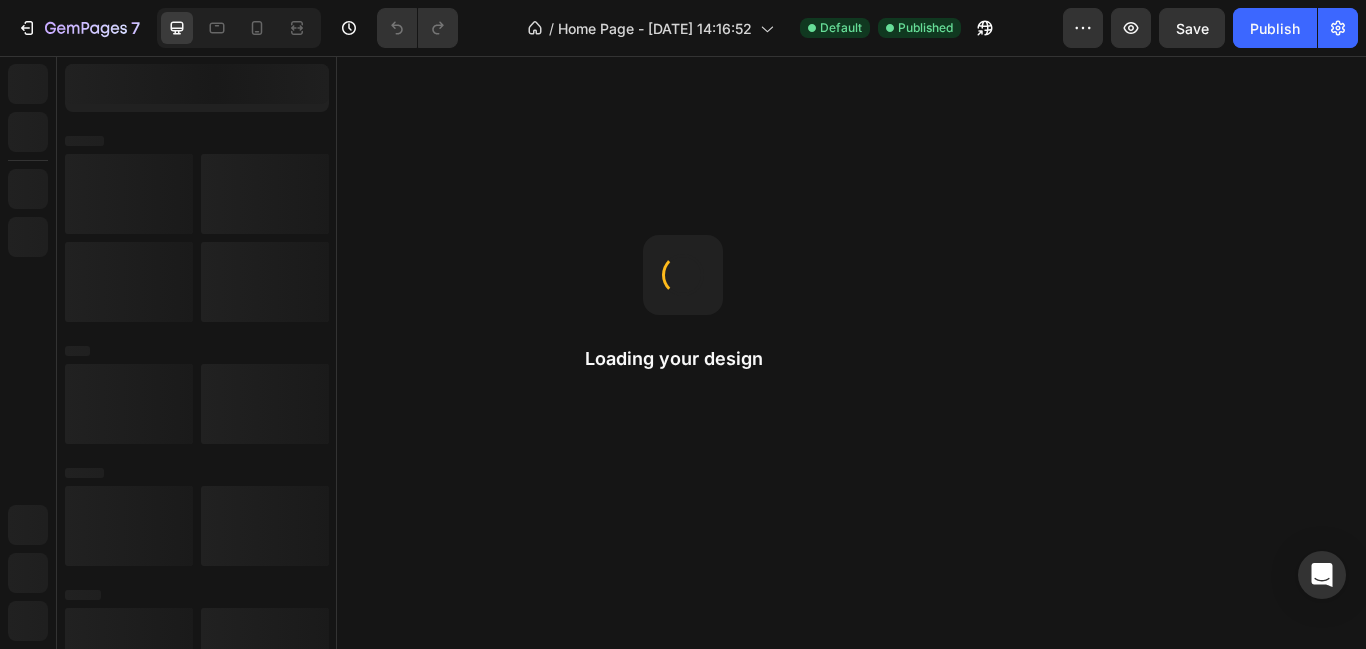 scroll, scrollTop: 0, scrollLeft: 0, axis: both 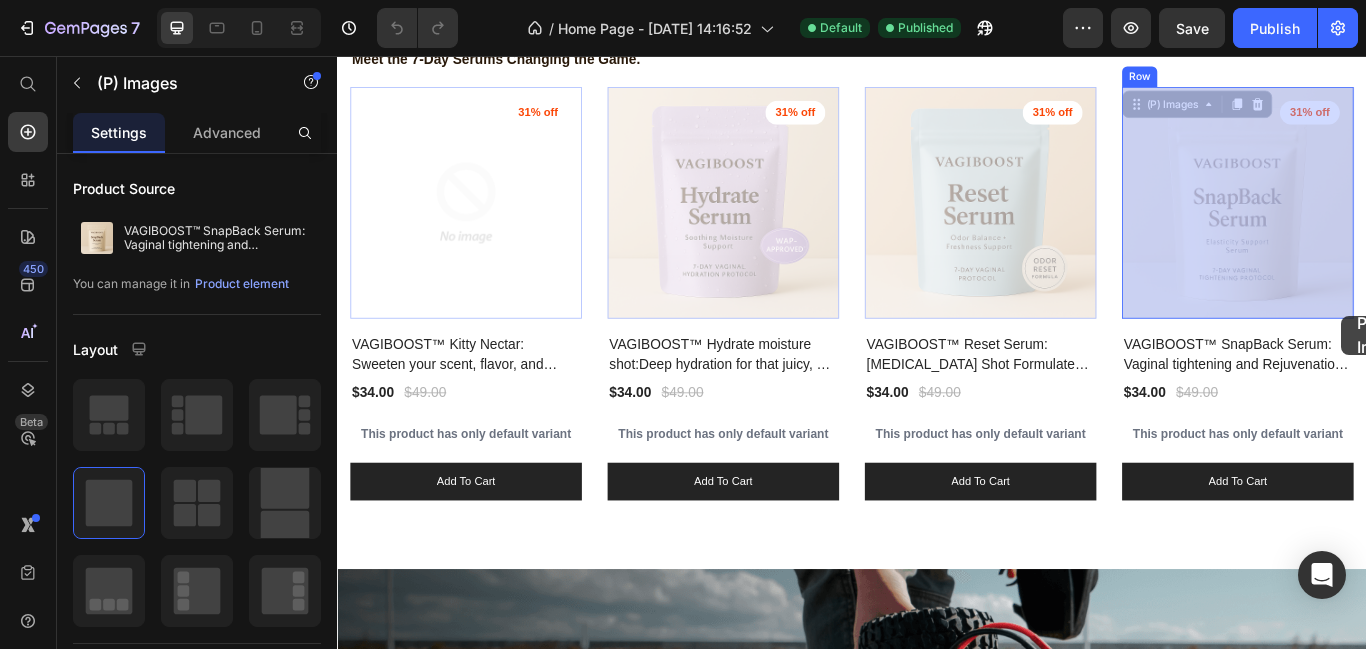 drag, startPoint x: 1535, startPoint y: 136, endPoint x: 1508, endPoint y: 359, distance: 224.62859 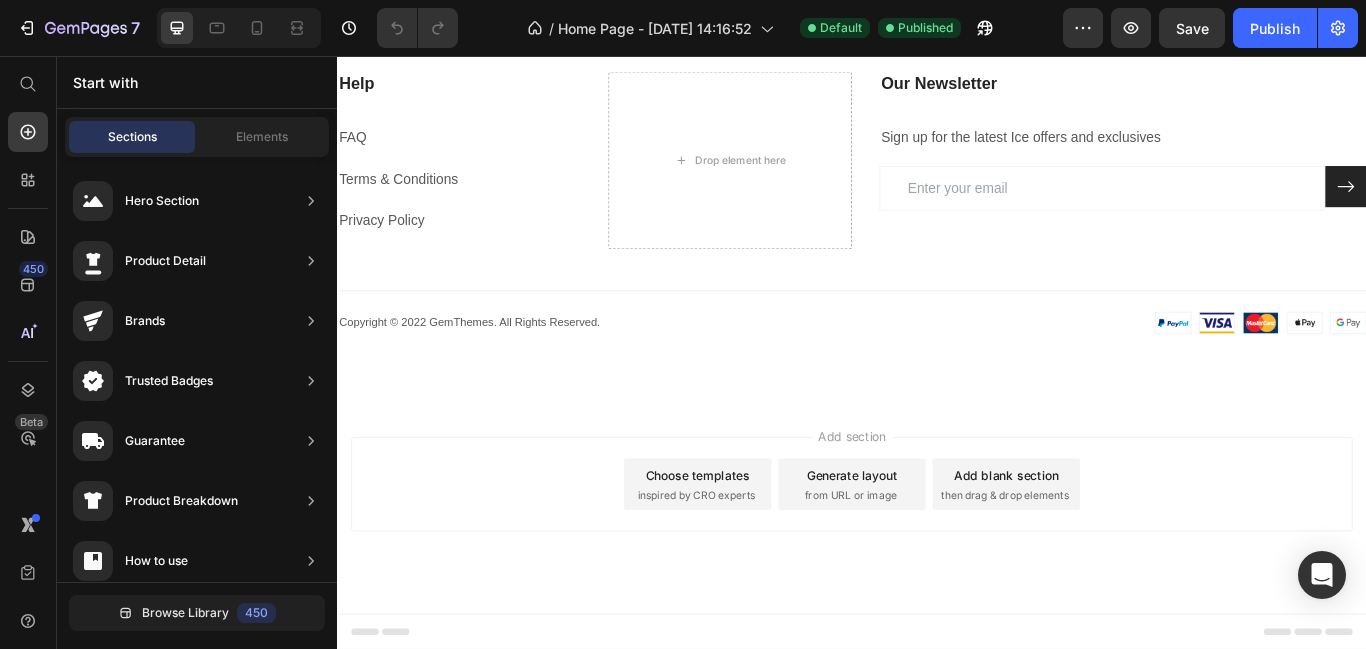 scroll, scrollTop: 2587, scrollLeft: 0, axis: vertical 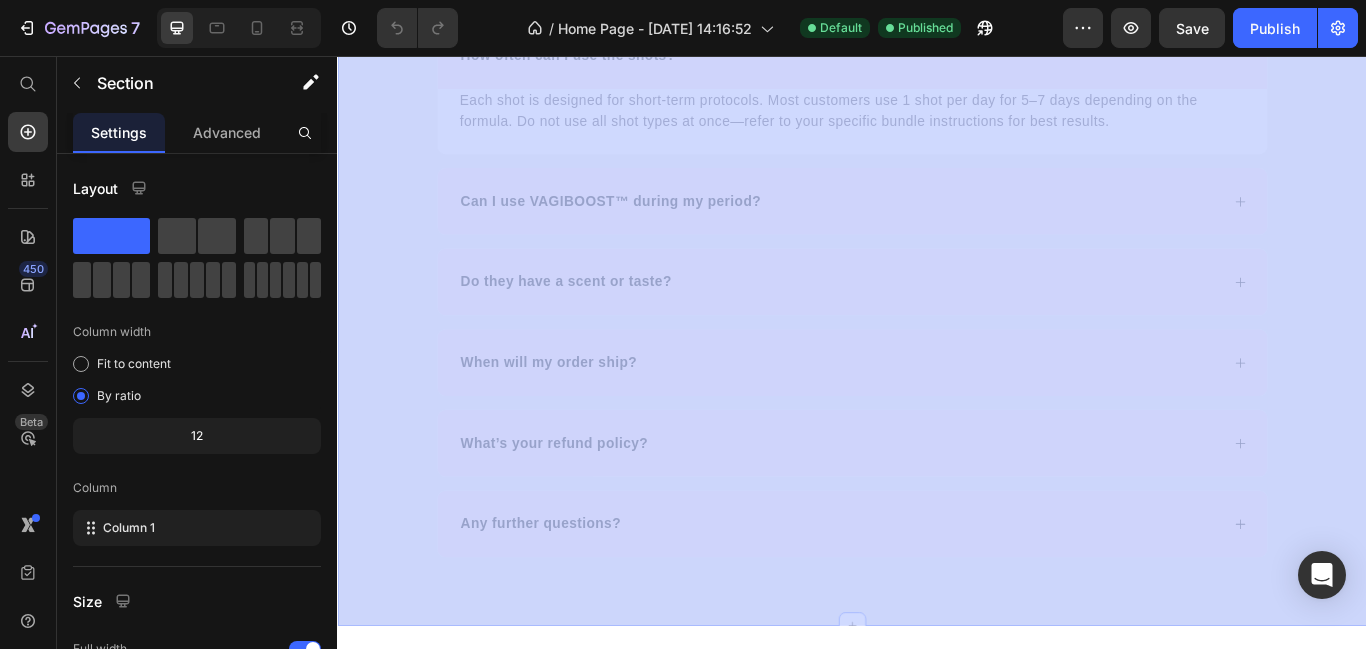 drag, startPoint x: 1535, startPoint y: 337, endPoint x: 1391, endPoint y: 802, distance: 486.7864 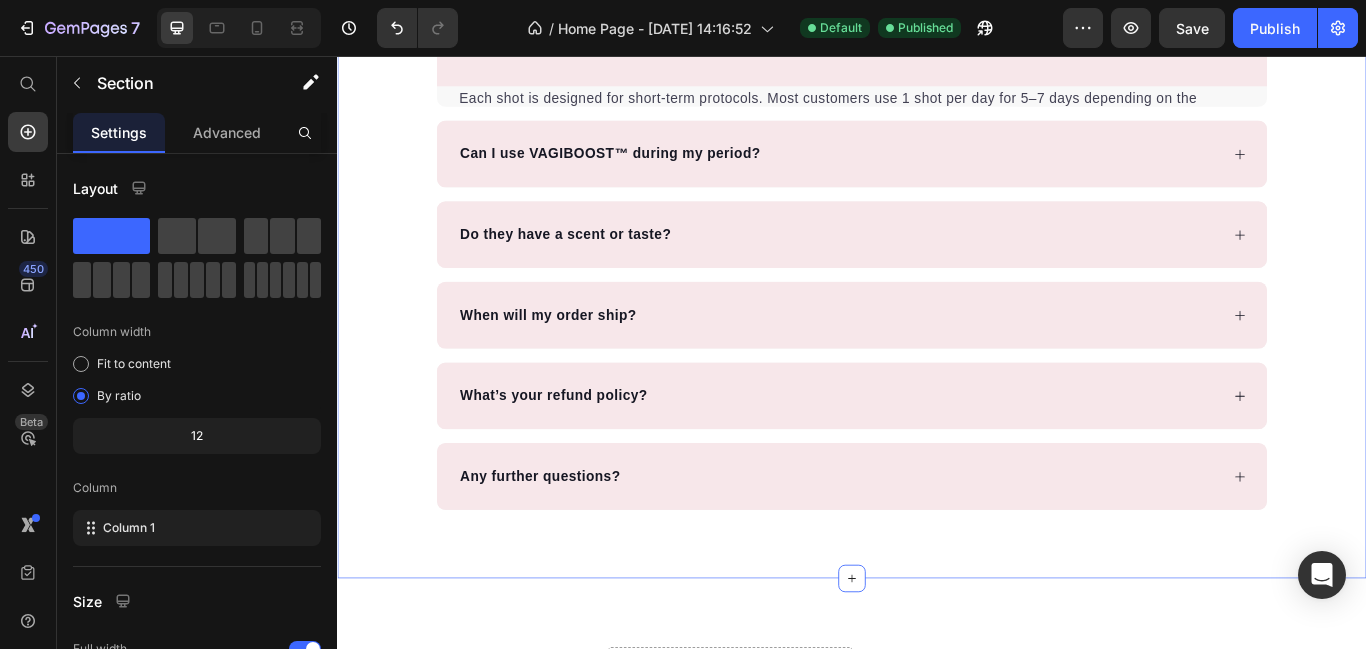 scroll, scrollTop: 3027, scrollLeft: 0, axis: vertical 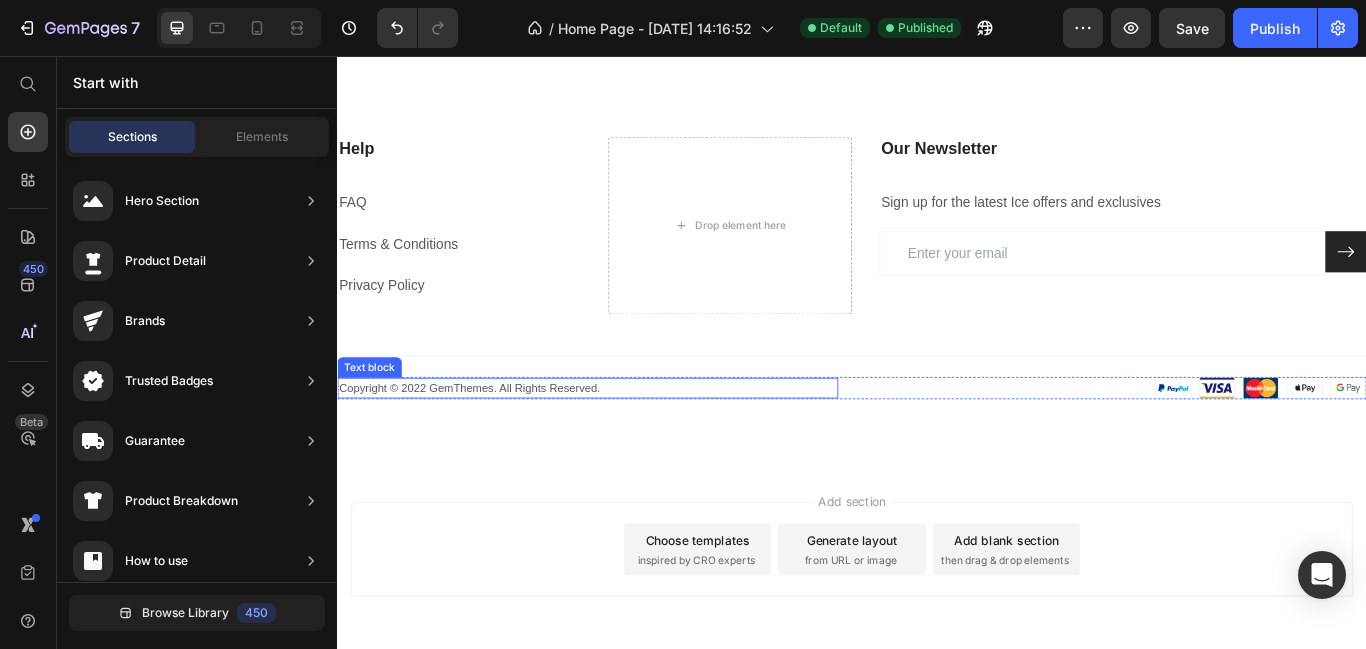 click on "Copyright © 2022 GemThemes. All Rights Reserved." at bounding box center (629, 443) 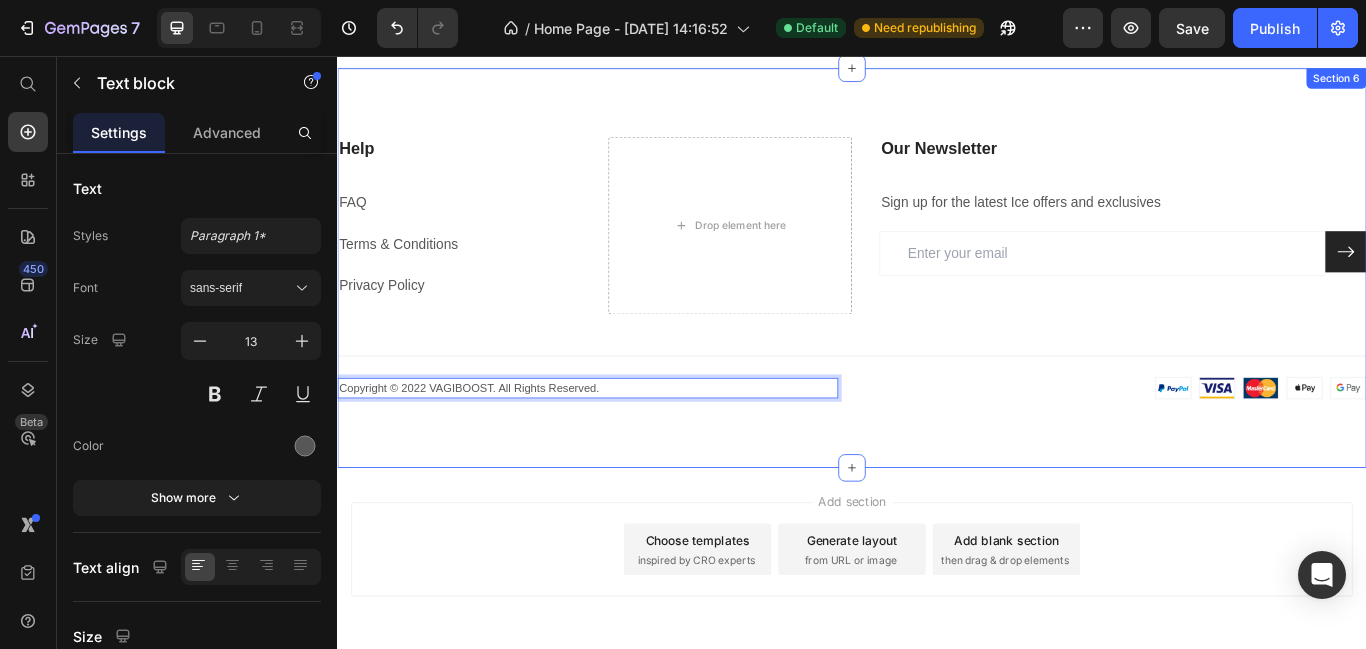 click on "Help Heading FAQ Text block Terms & Conditions Text block Privacy Policy Text block
Drop element here Our Newsletter Heading Sign up for the latest Ice offers and exclusives Text block Email Field
Submit Button Row Newsletter Row                Title Line Image Copyright © 2022 VAGIBOOST. All Rights Reserved. Text block Row Copyright © 2022 VAGIBOOST. All Rights Reserved. Text block   0 Image Row Section 6" at bounding box center (937, 303) 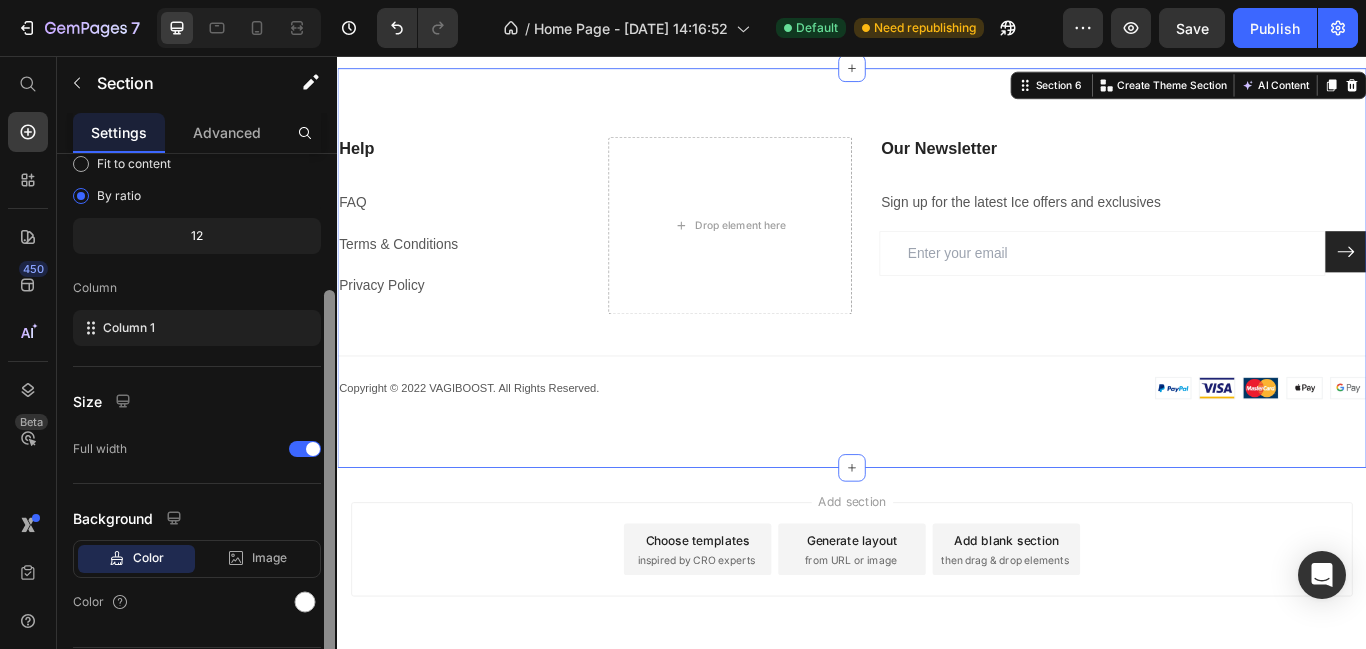 scroll, scrollTop: 204, scrollLeft: 0, axis: vertical 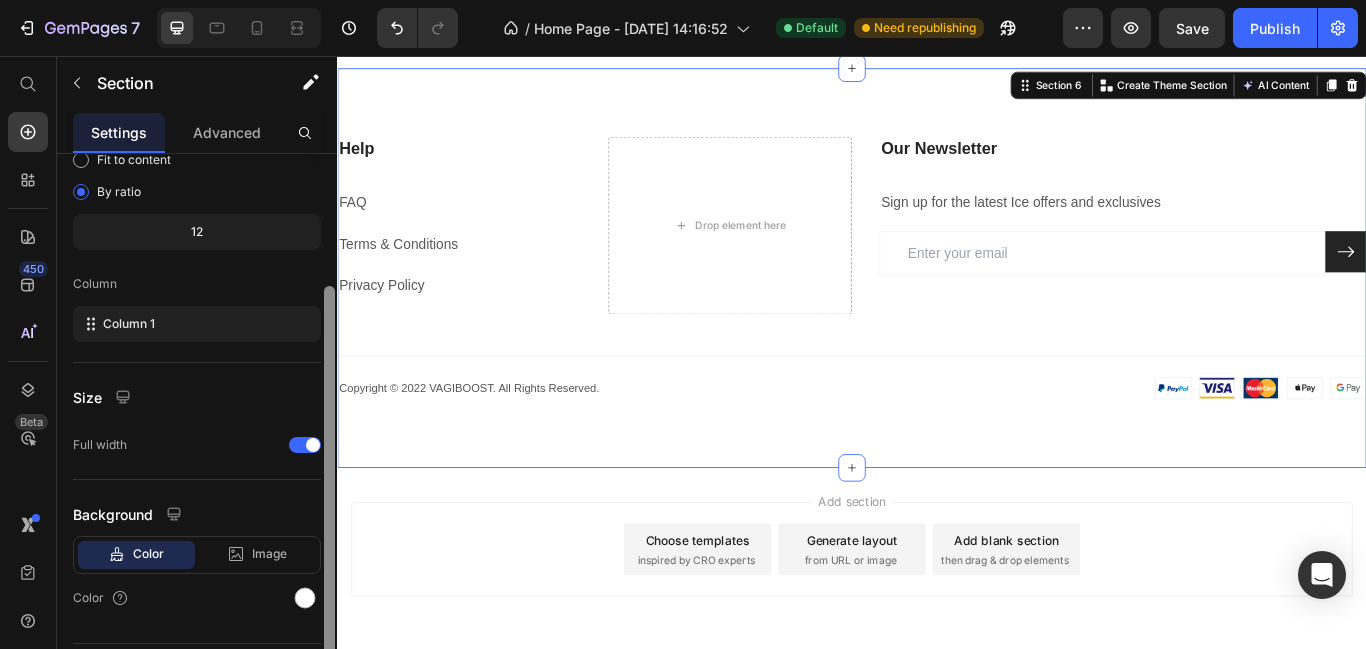 drag, startPoint x: 329, startPoint y: 306, endPoint x: 323, endPoint y: 446, distance: 140.12851 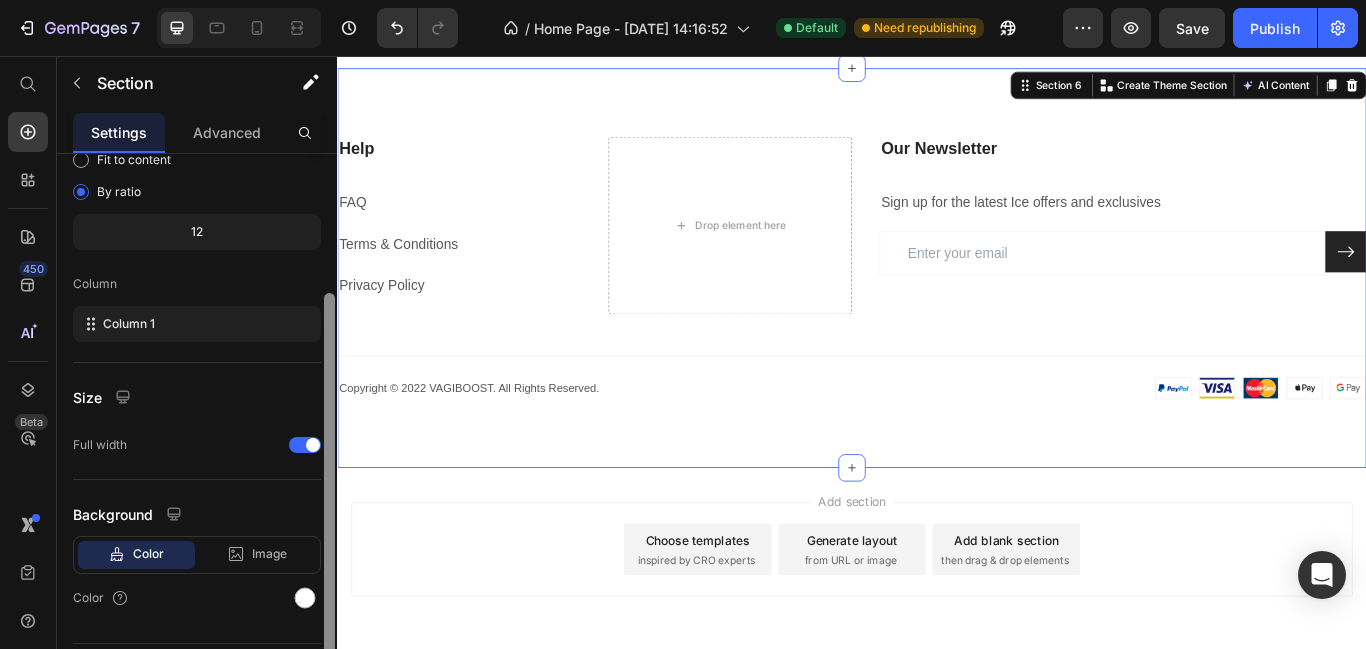 click at bounding box center [329, 481] 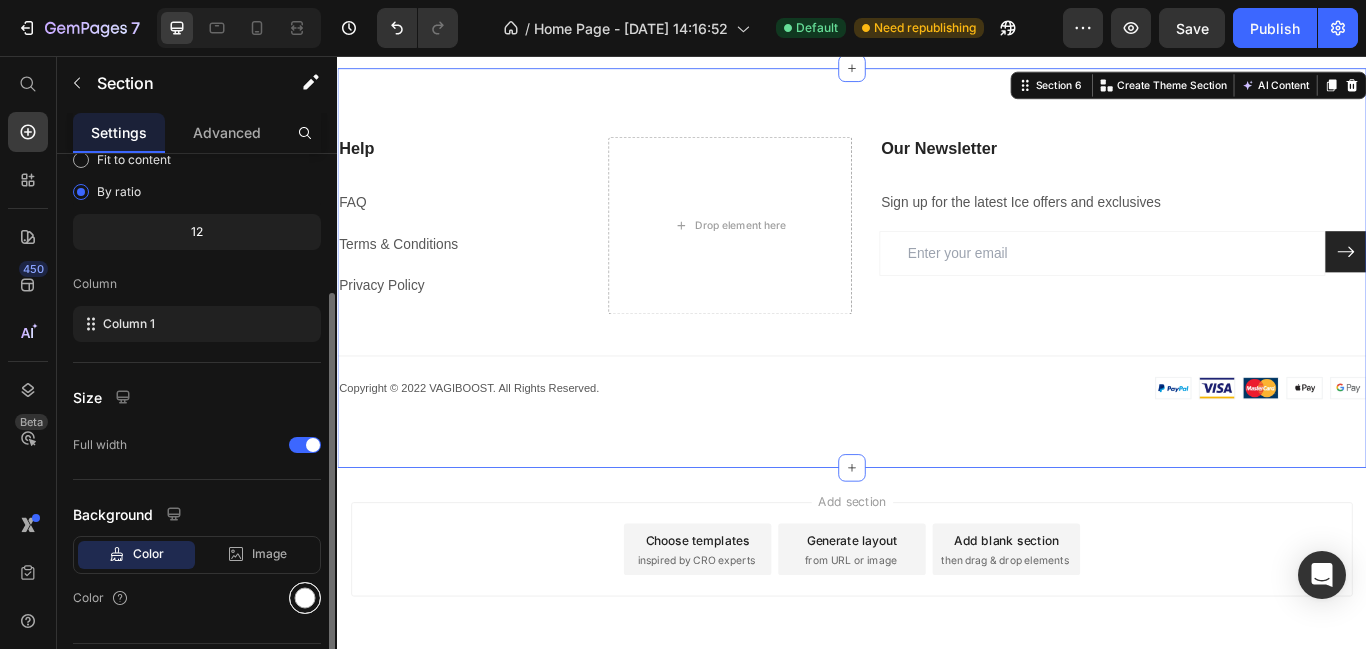 click at bounding box center (305, 598) 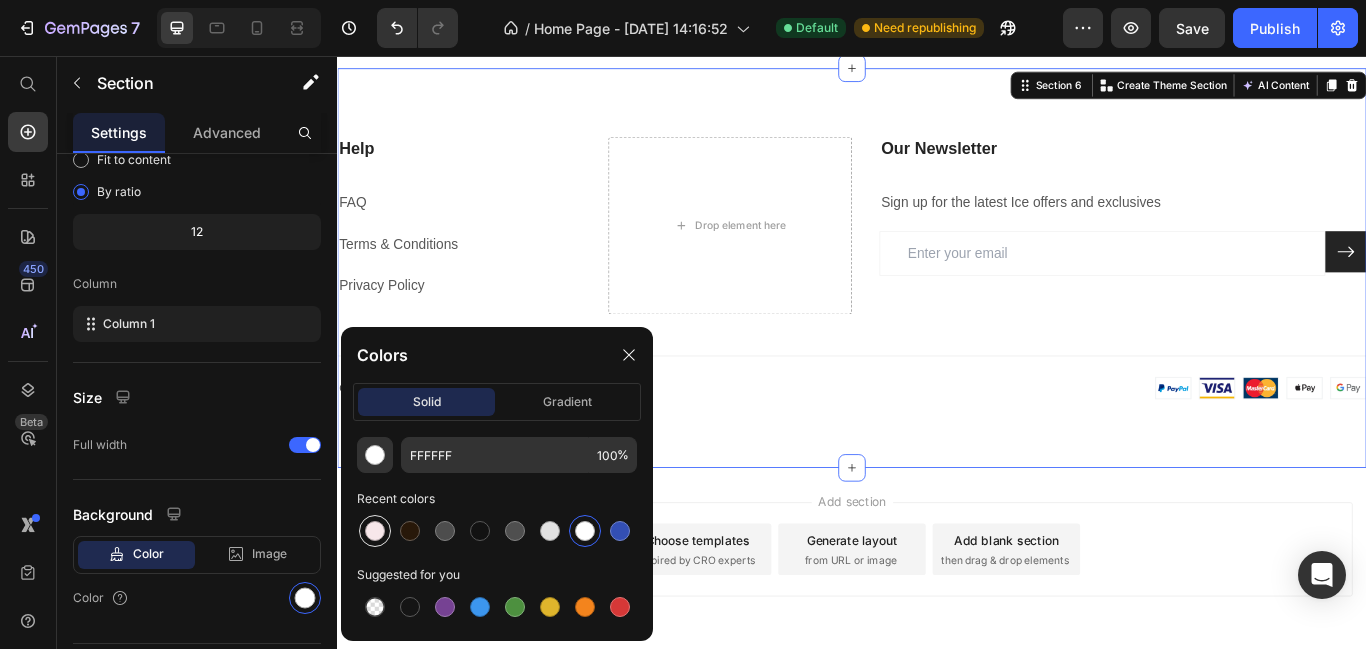 click at bounding box center [375, 531] 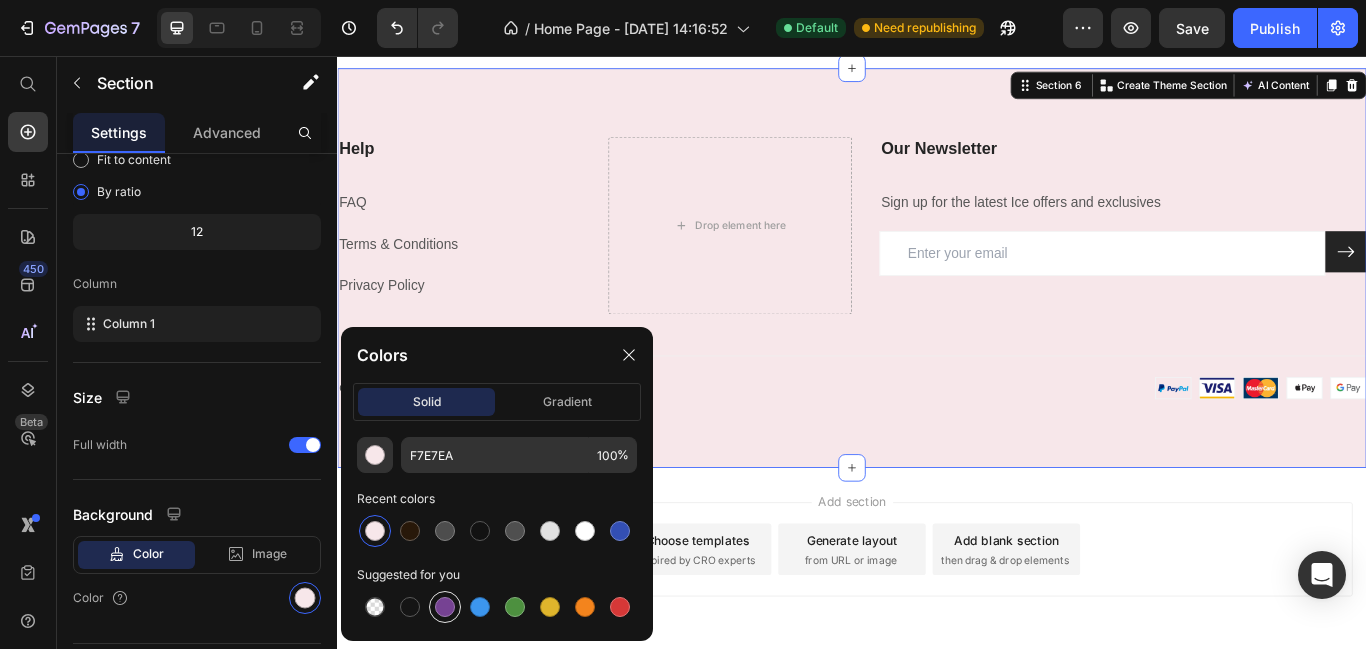 click at bounding box center [445, 607] 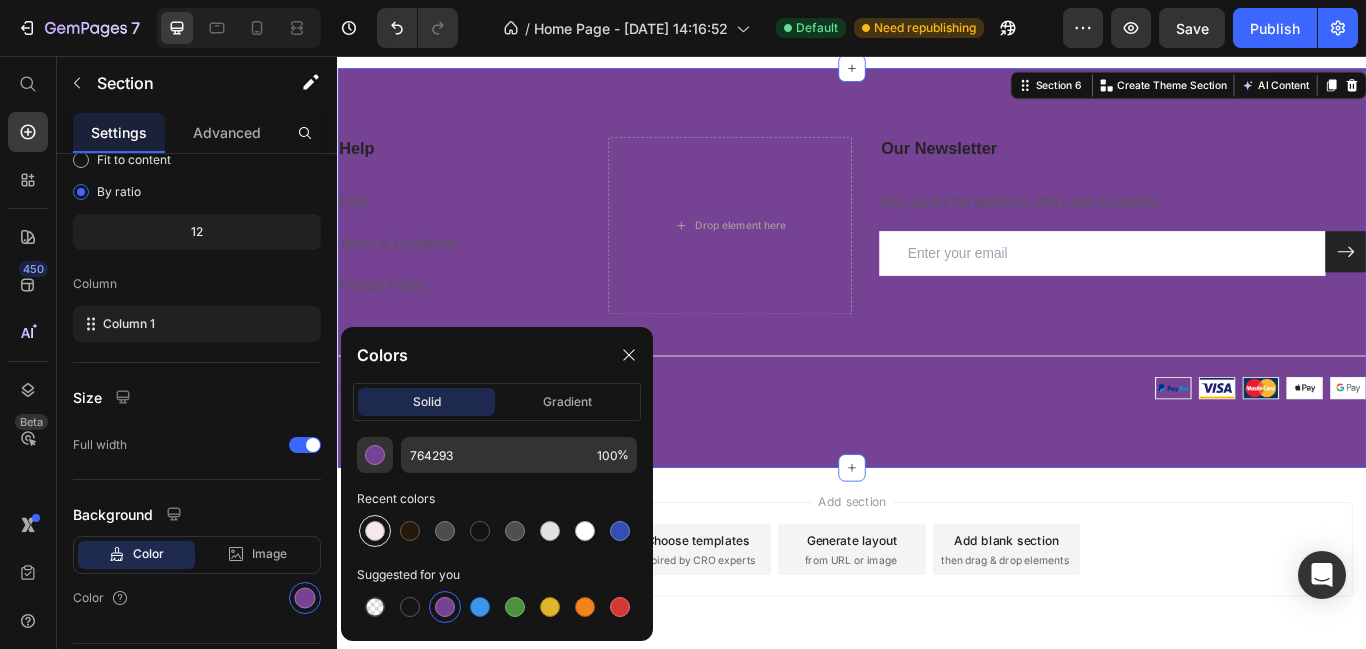 click at bounding box center (375, 531) 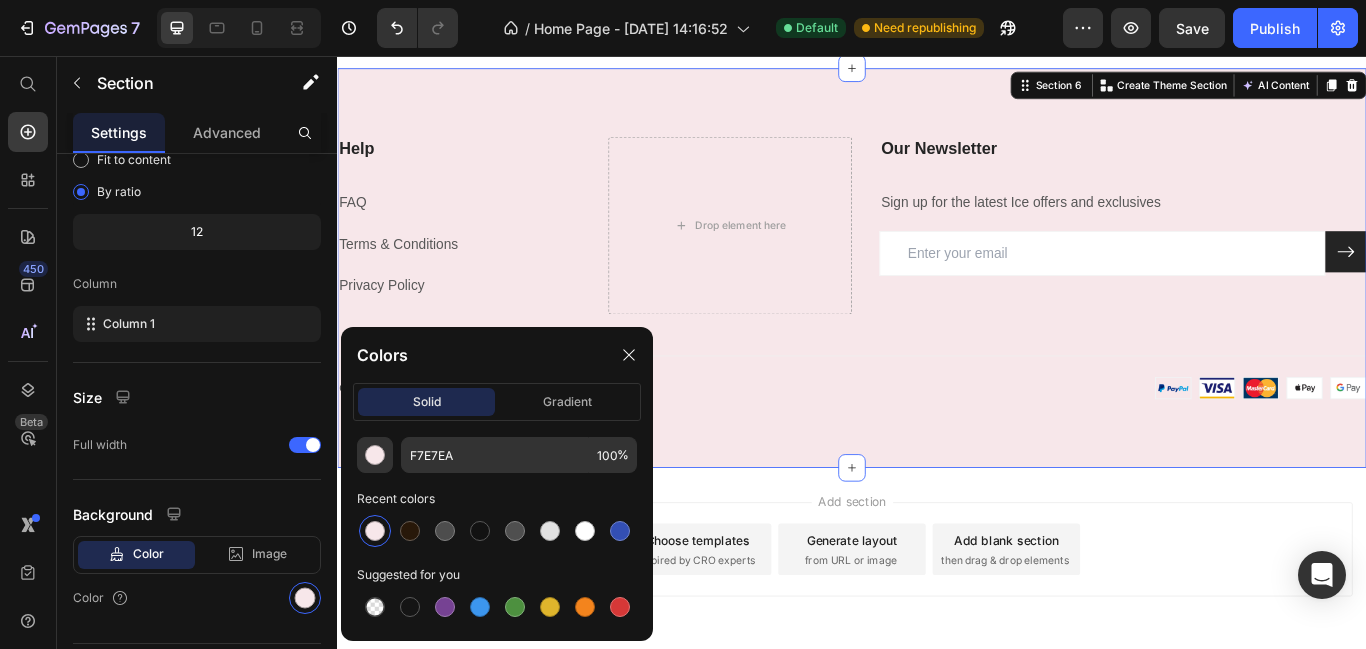 click on "Help Heading FAQ Text block Terms & Conditions Text block Privacy Policy Text block
Drop element here Our Newsletter Heading Sign up for the latest Ice offers and exclusives Text block Email Field
Submit Button Row Newsletter Row                Title Line Image Copyright © 2022 VAGIBOOST. All Rights Reserved. Text block Row Copyright © 2022 VAGIBOOST. All Rights Reserved. Text block Image Row" at bounding box center [937, 303] 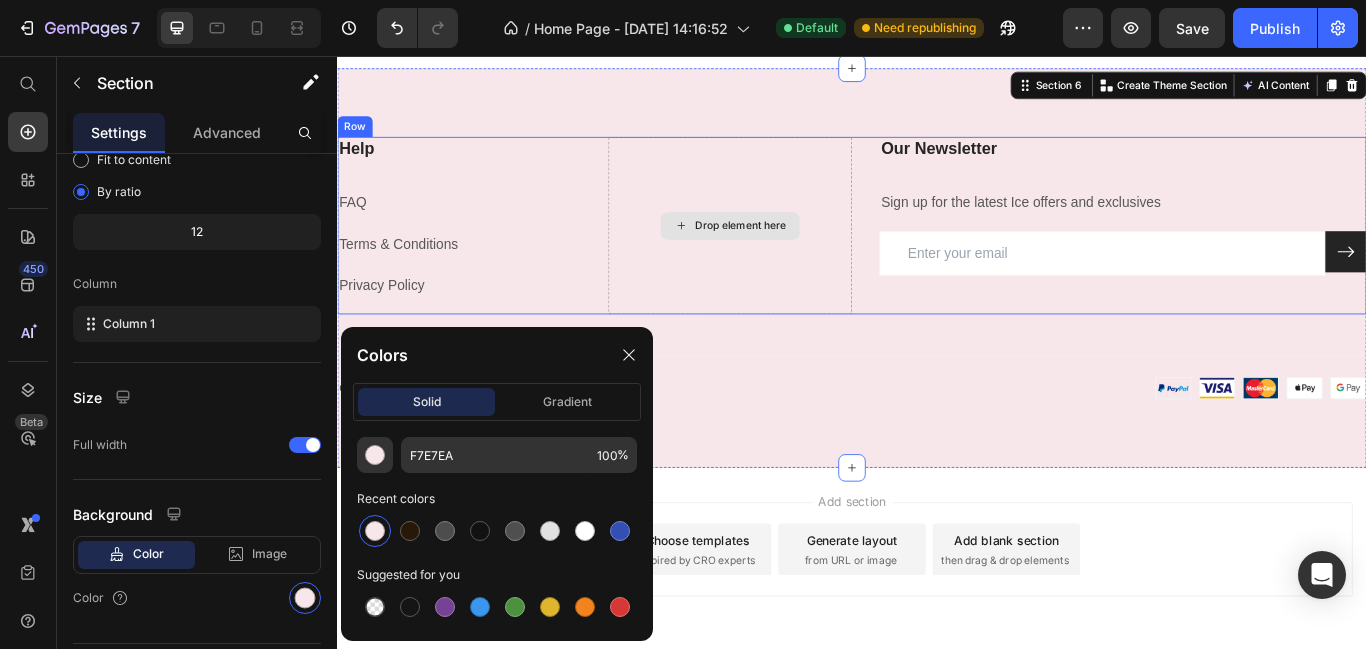 click on "Drop element here" at bounding box center [795, 253] 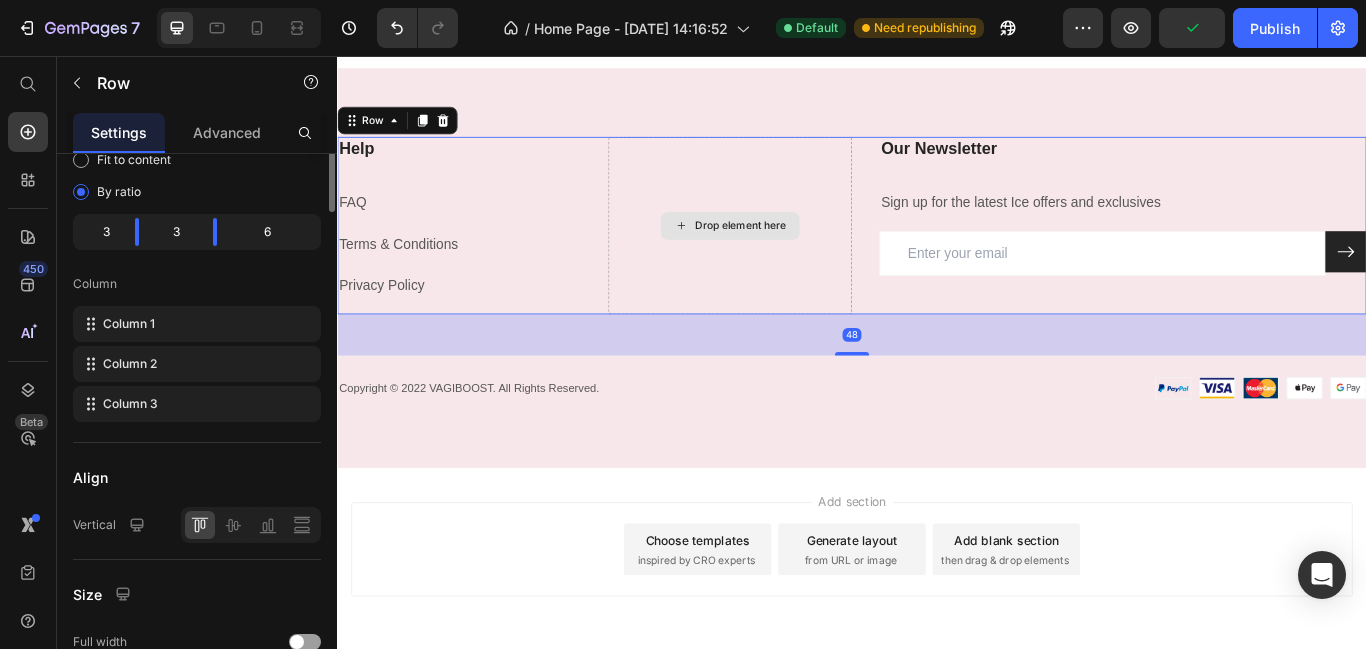 scroll, scrollTop: 0, scrollLeft: 0, axis: both 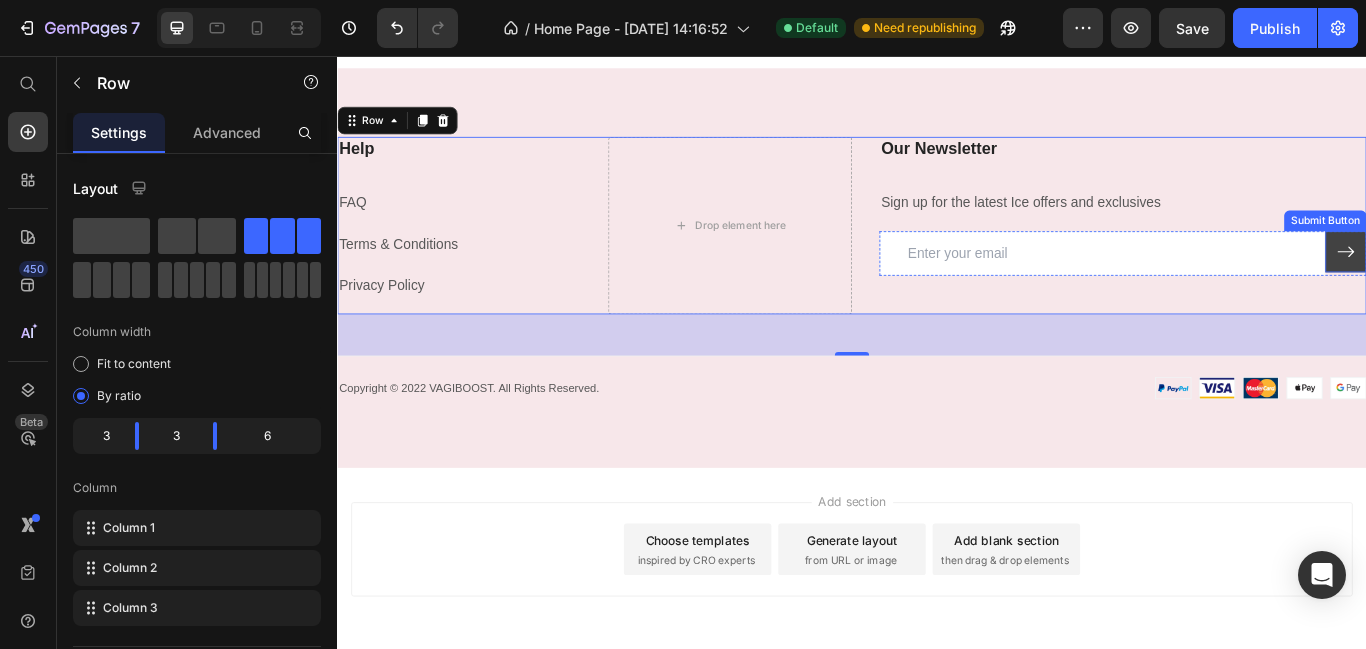 click at bounding box center [1513, 284] 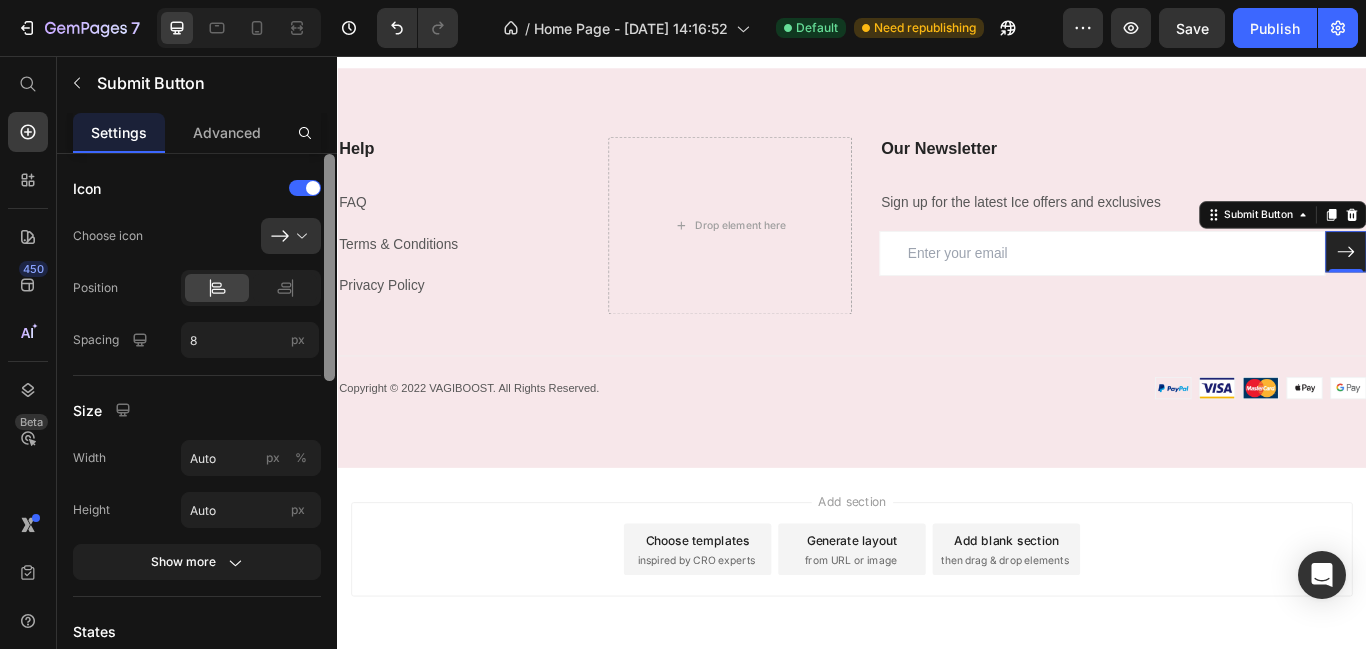click at bounding box center (329, 430) 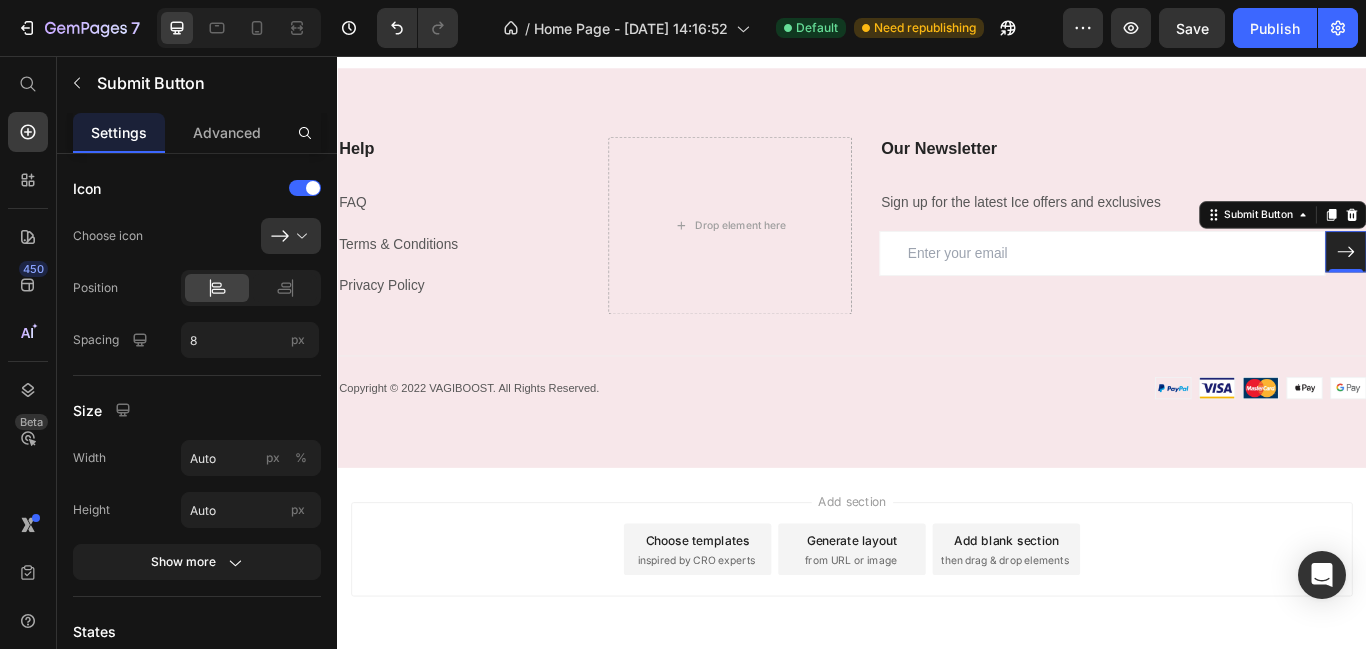 scroll, scrollTop: 552, scrollLeft: 0, axis: vertical 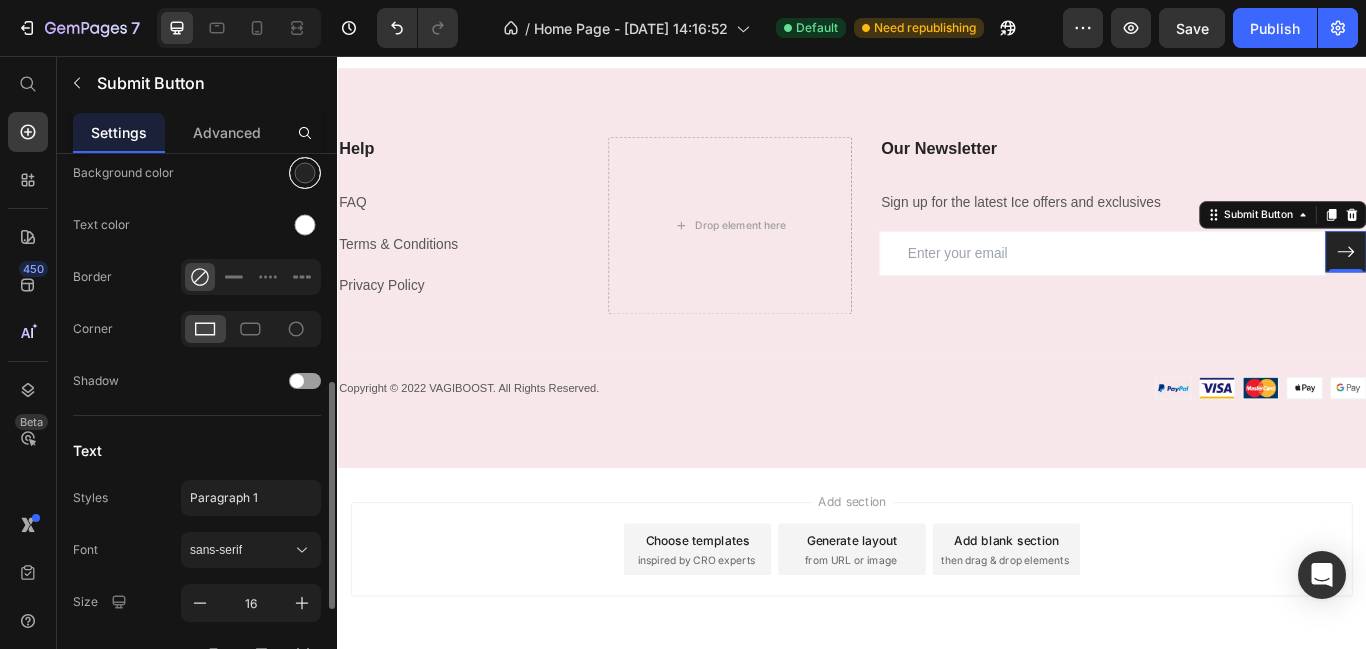 click at bounding box center [305, 173] 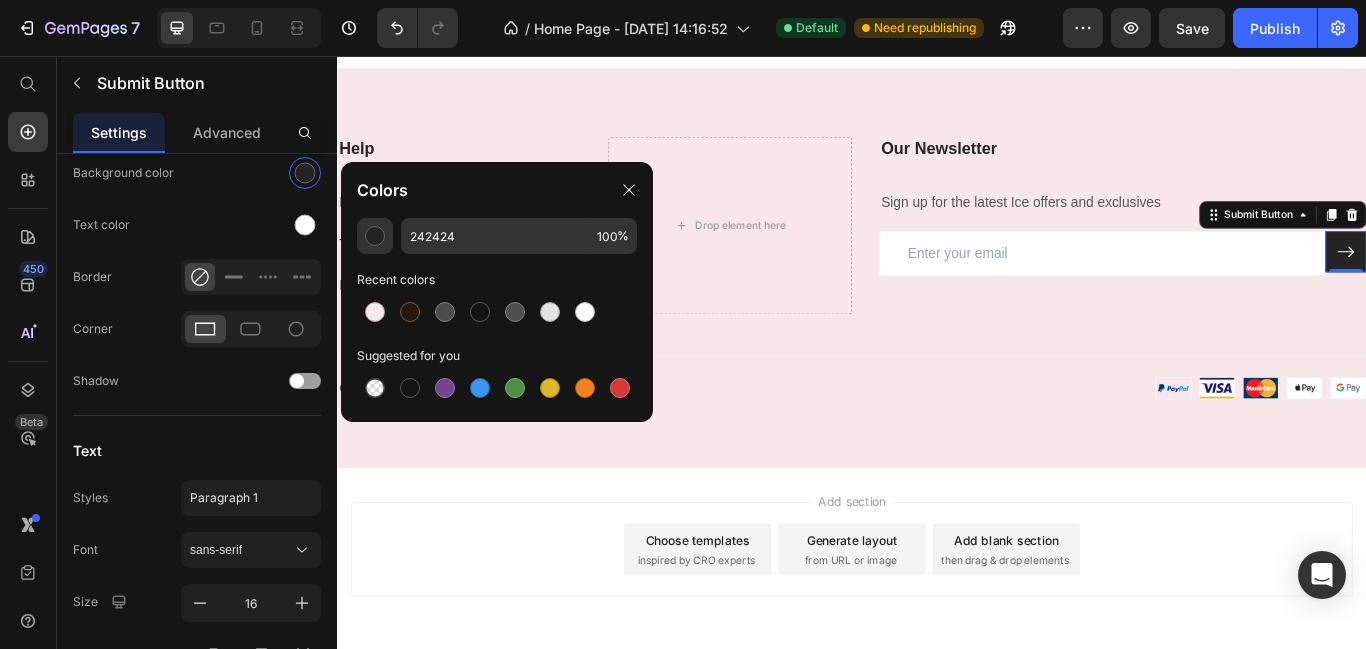 click on "Add section Choose templates inspired by CRO experts Generate layout from URL or image Add blank section then drag & drop elements" at bounding box center (937, 631) 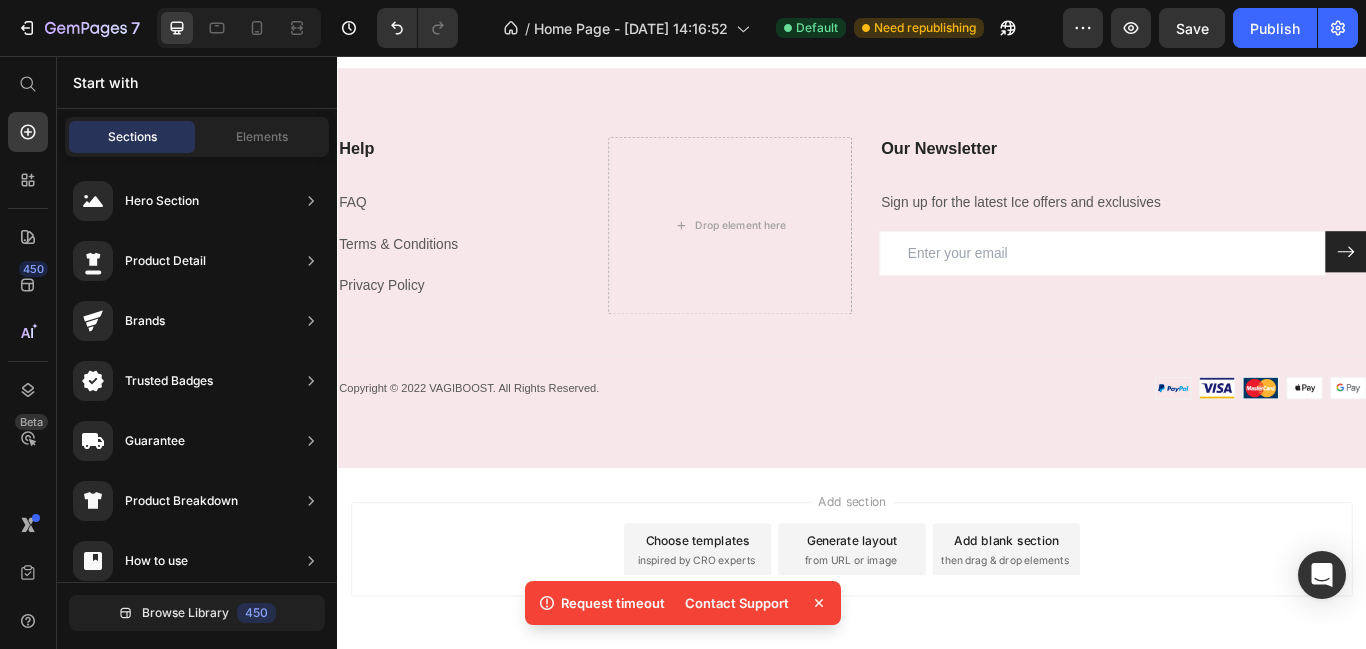 click 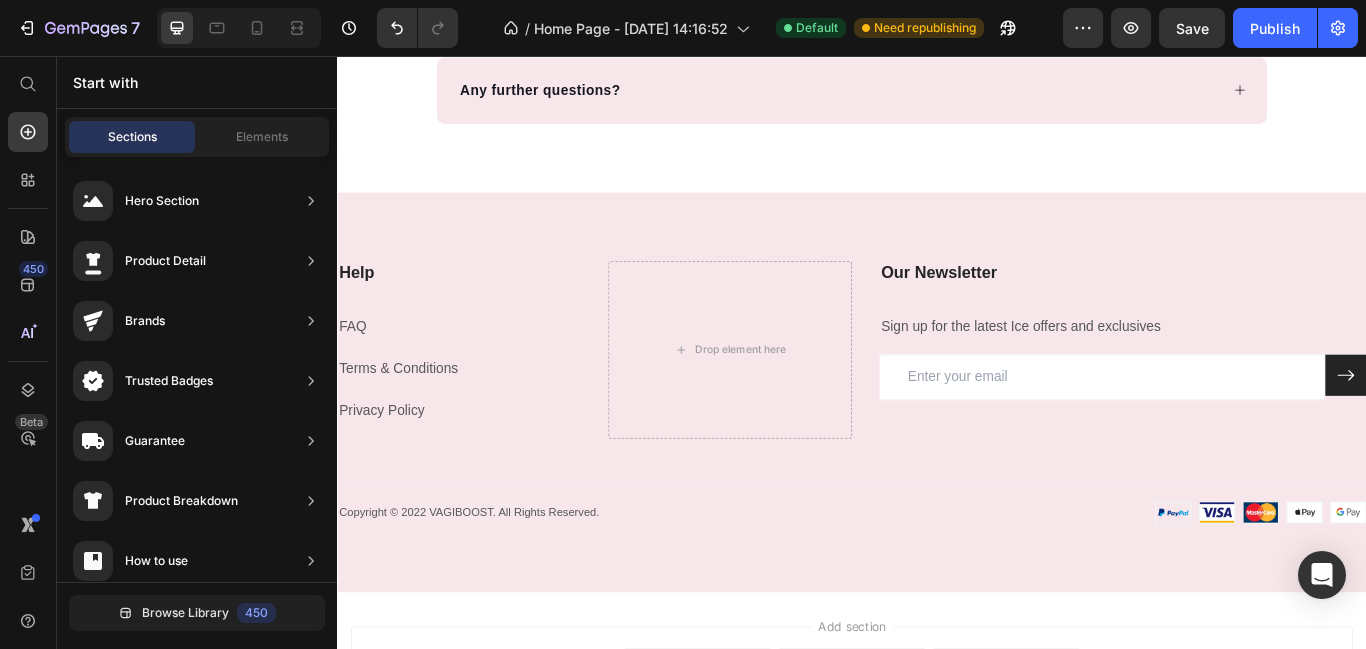 scroll, scrollTop: 1452, scrollLeft: 0, axis: vertical 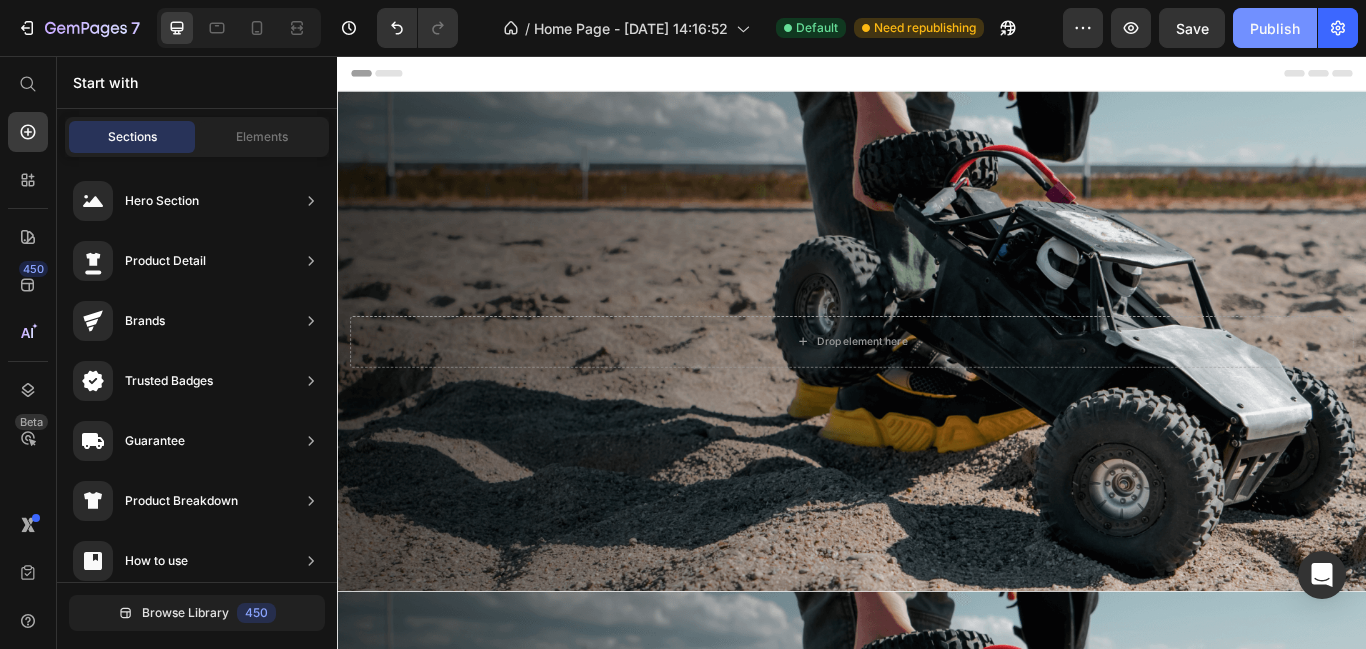 click on "Publish" at bounding box center (1275, 28) 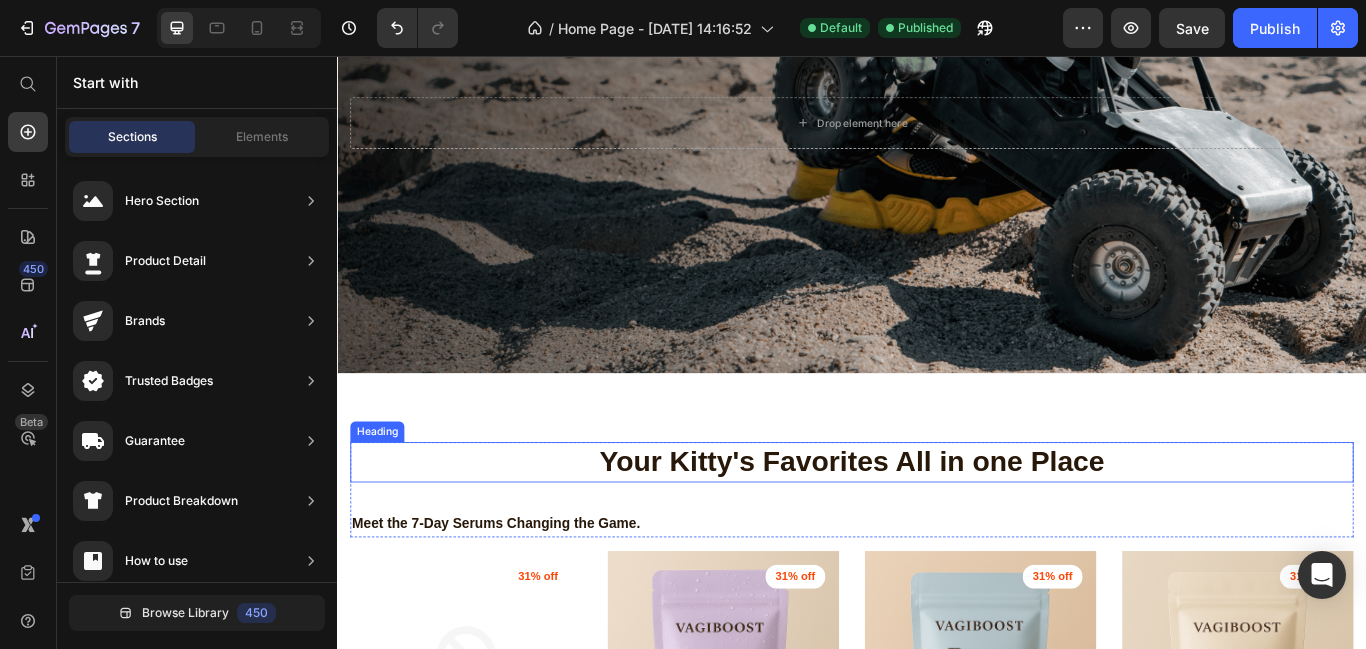 scroll, scrollTop: 397, scrollLeft: 0, axis: vertical 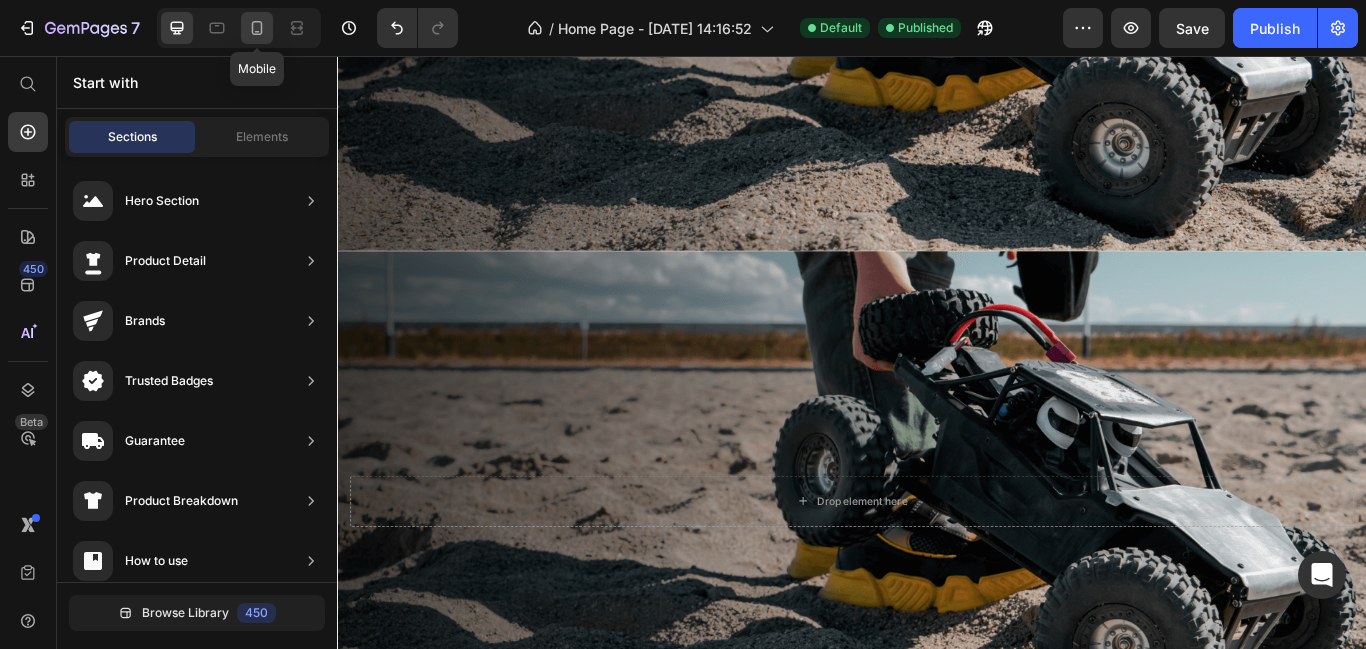 click 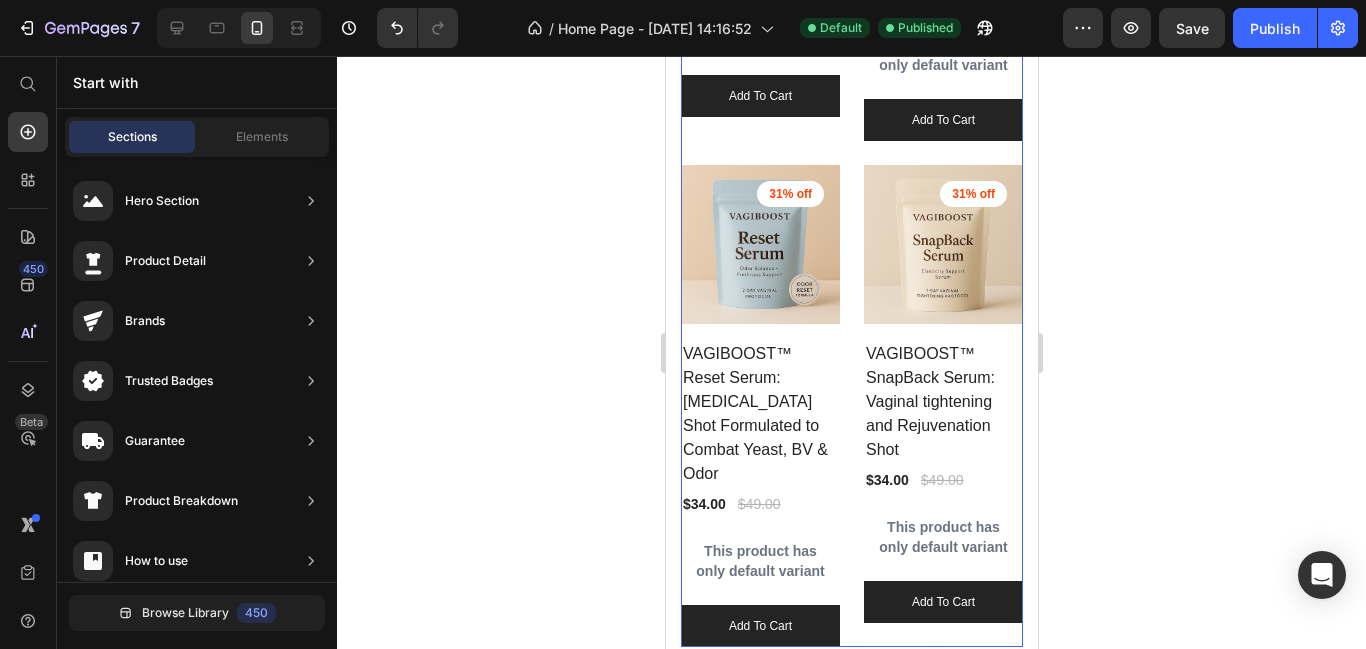 scroll, scrollTop: 1322, scrollLeft: 0, axis: vertical 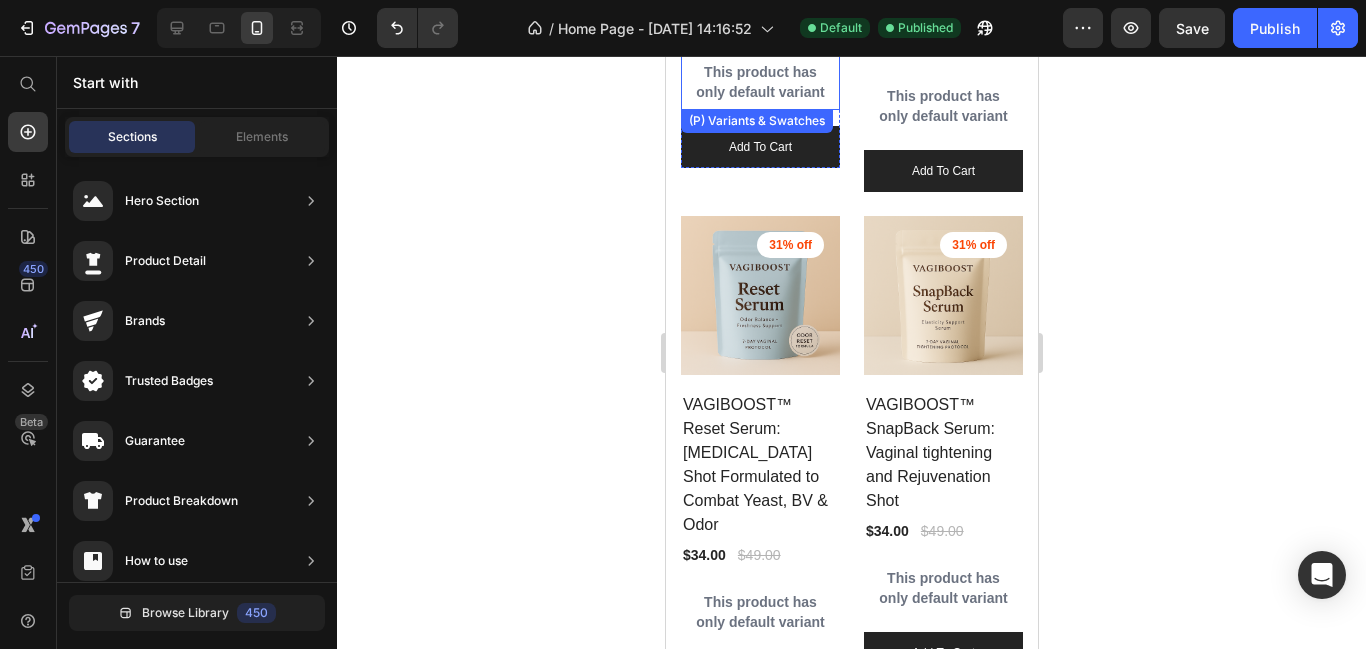 click on "This product has only default variant" at bounding box center (759, 82) 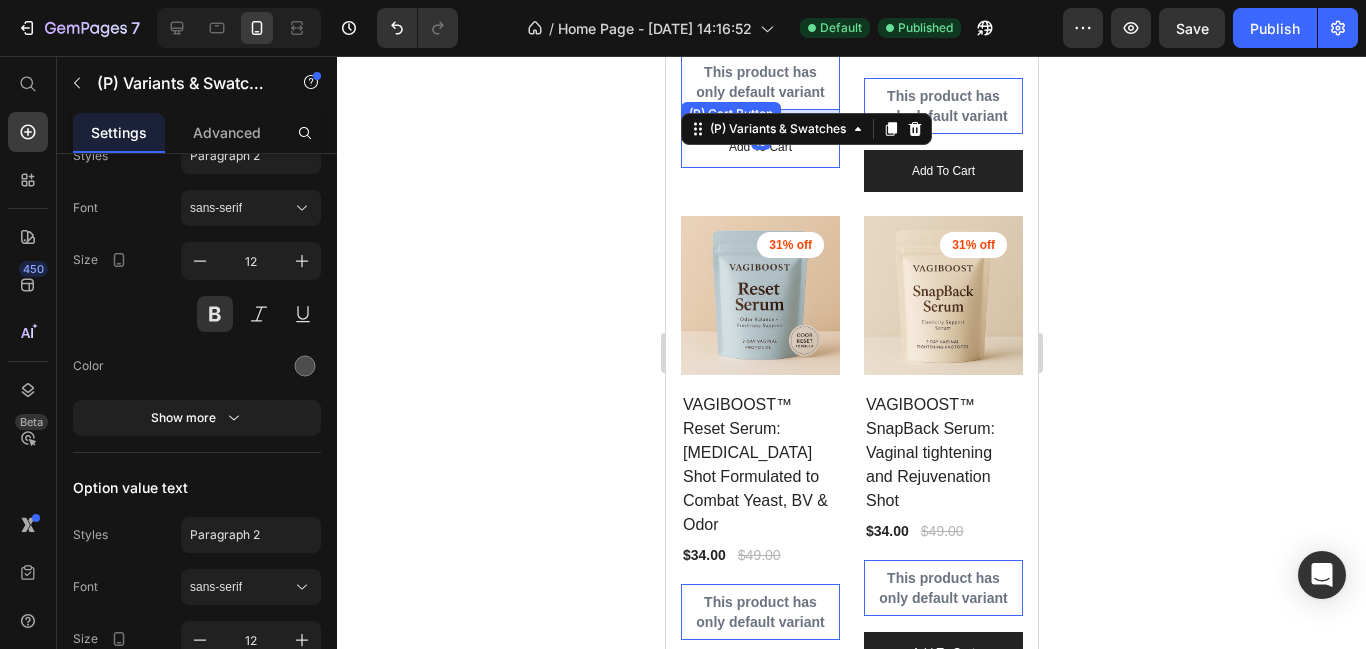 scroll, scrollTop: 1193, scrollLeft: 0, axis: vertical 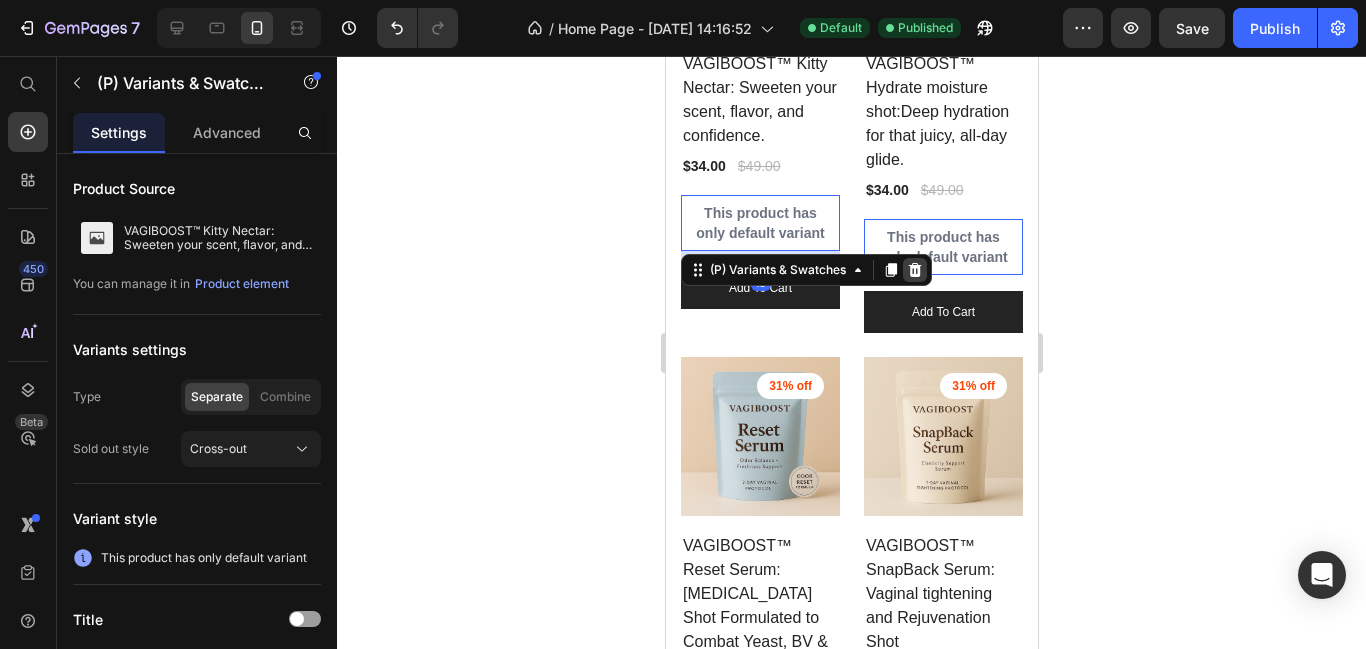 click 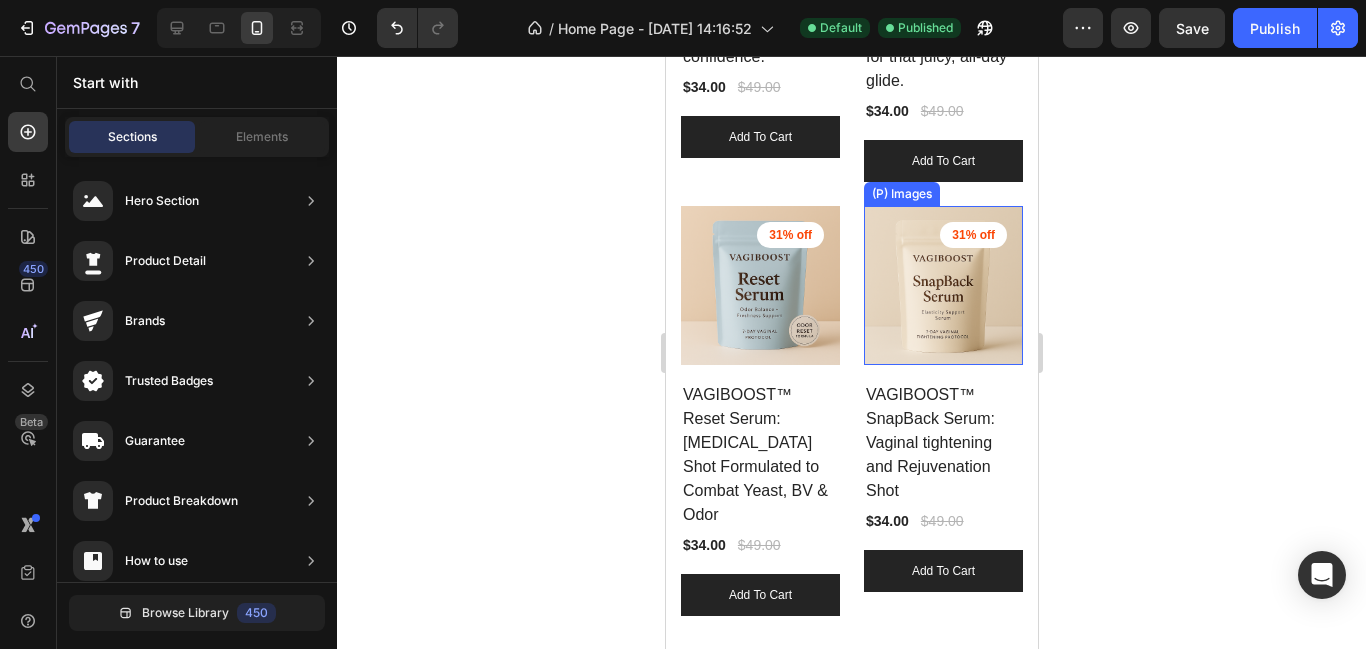 scroll, scrollTop: 1258, scrollLeft: 0, axis: vertical 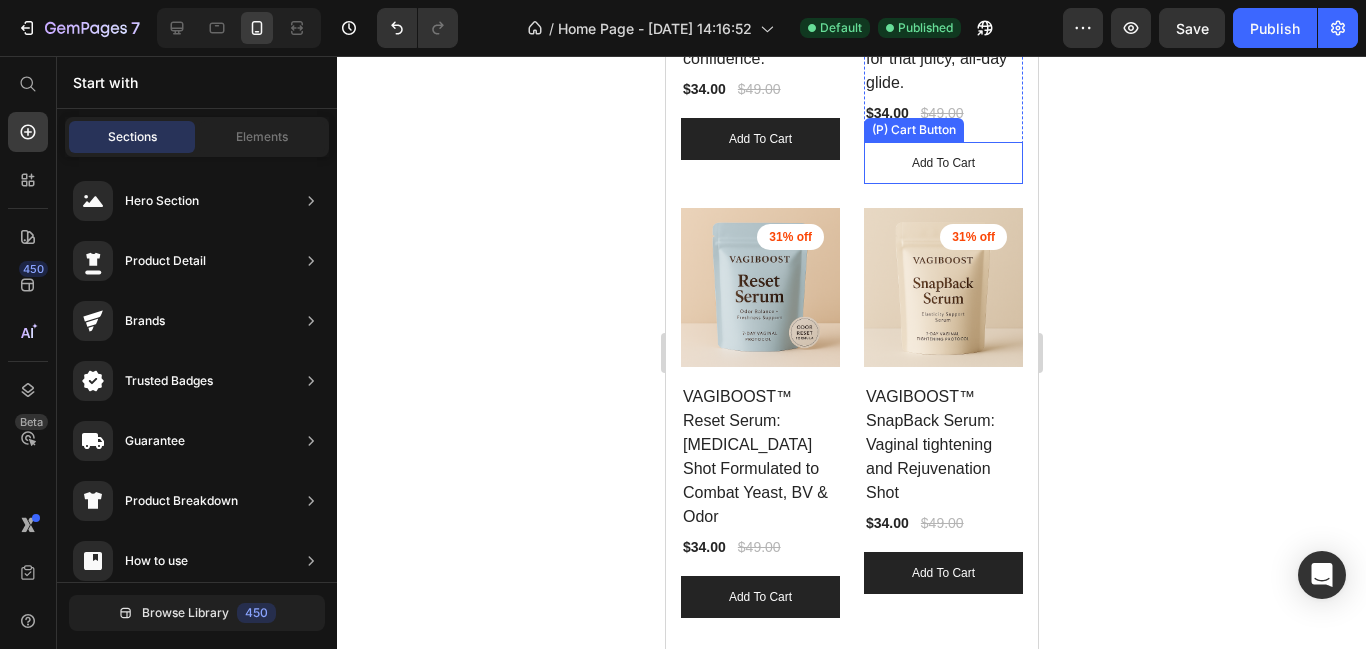 click on "add to cart" at bounding box center (759, 139) 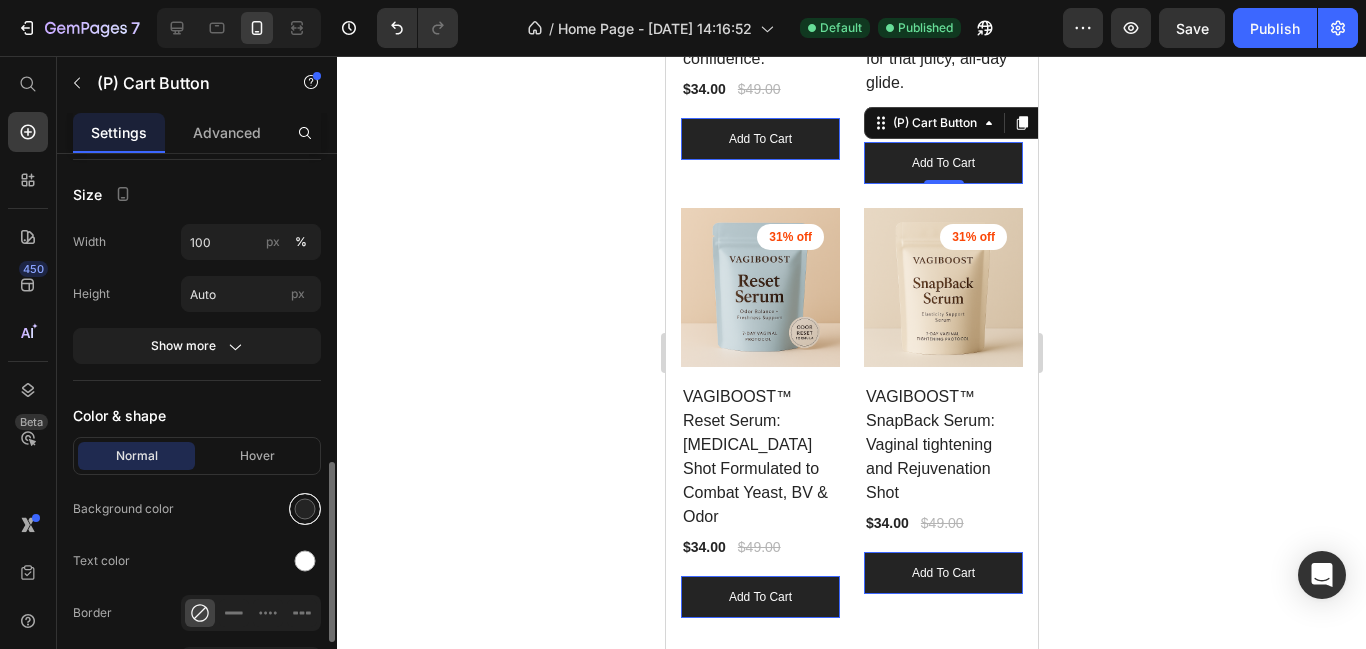scroll, scrollTop: 864, scrollLeft: 0, axis: vertical 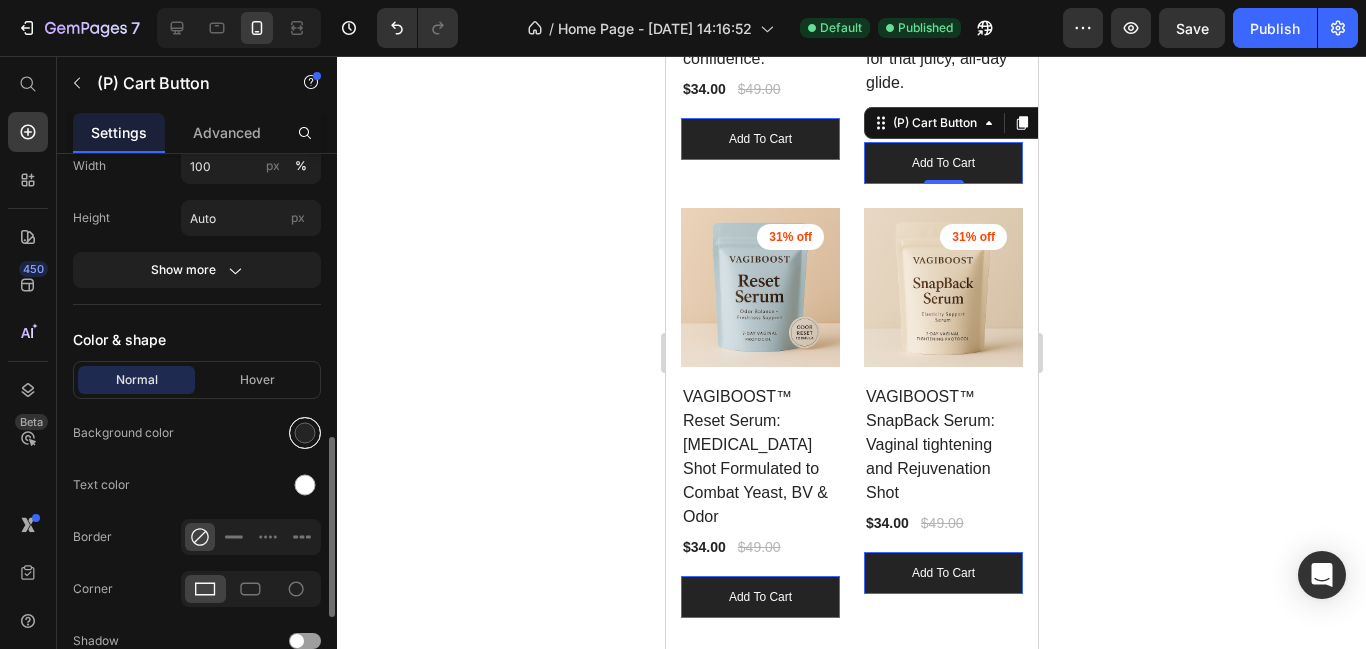 click at bounding box center [305, 433] 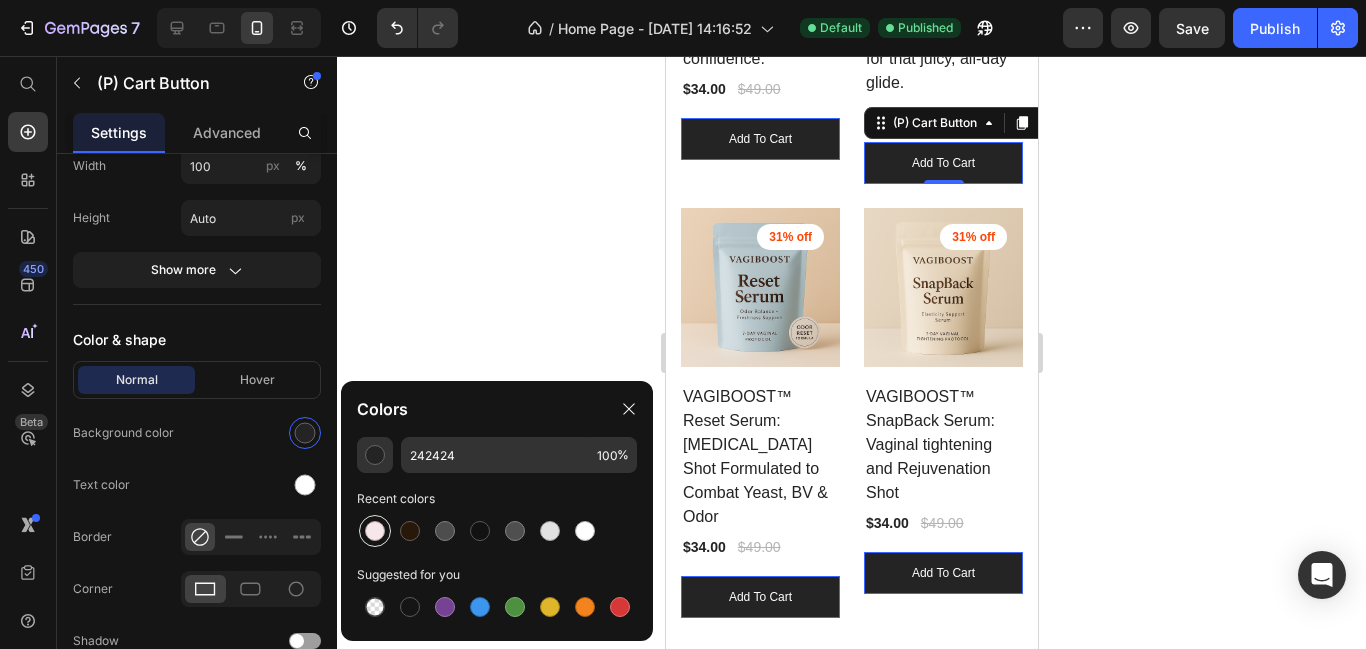 click at bounding box center (375, 531) 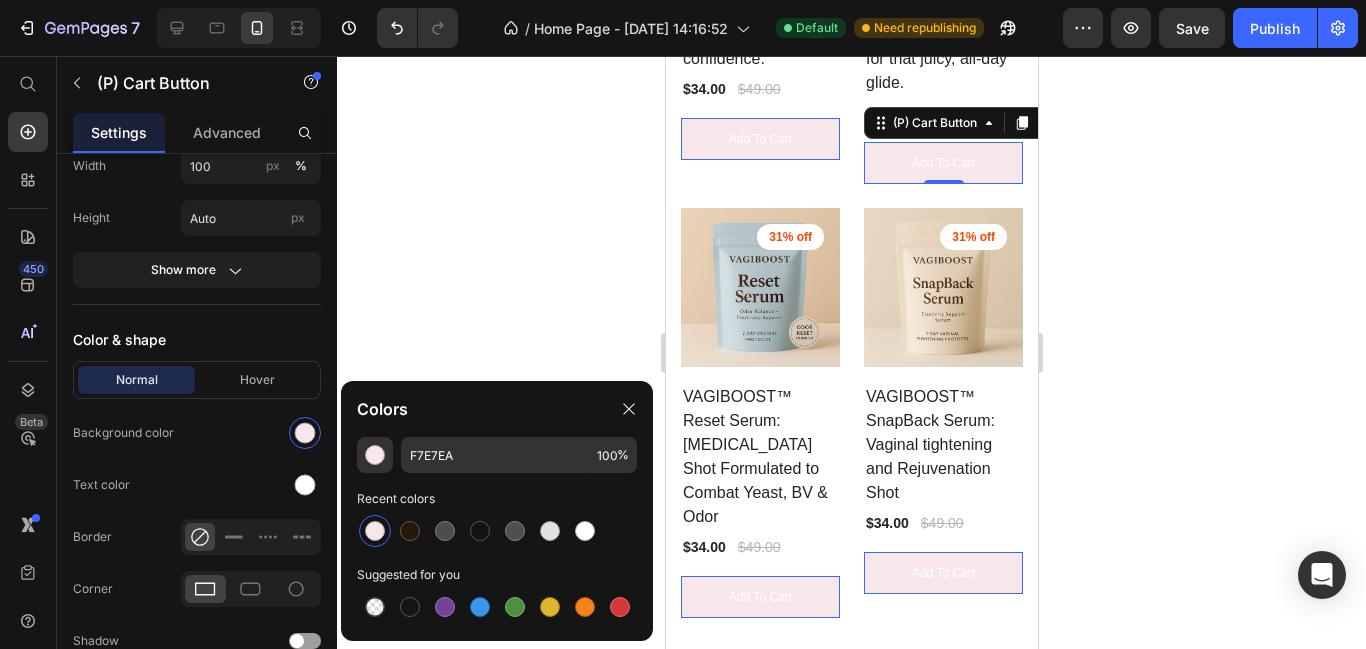 click 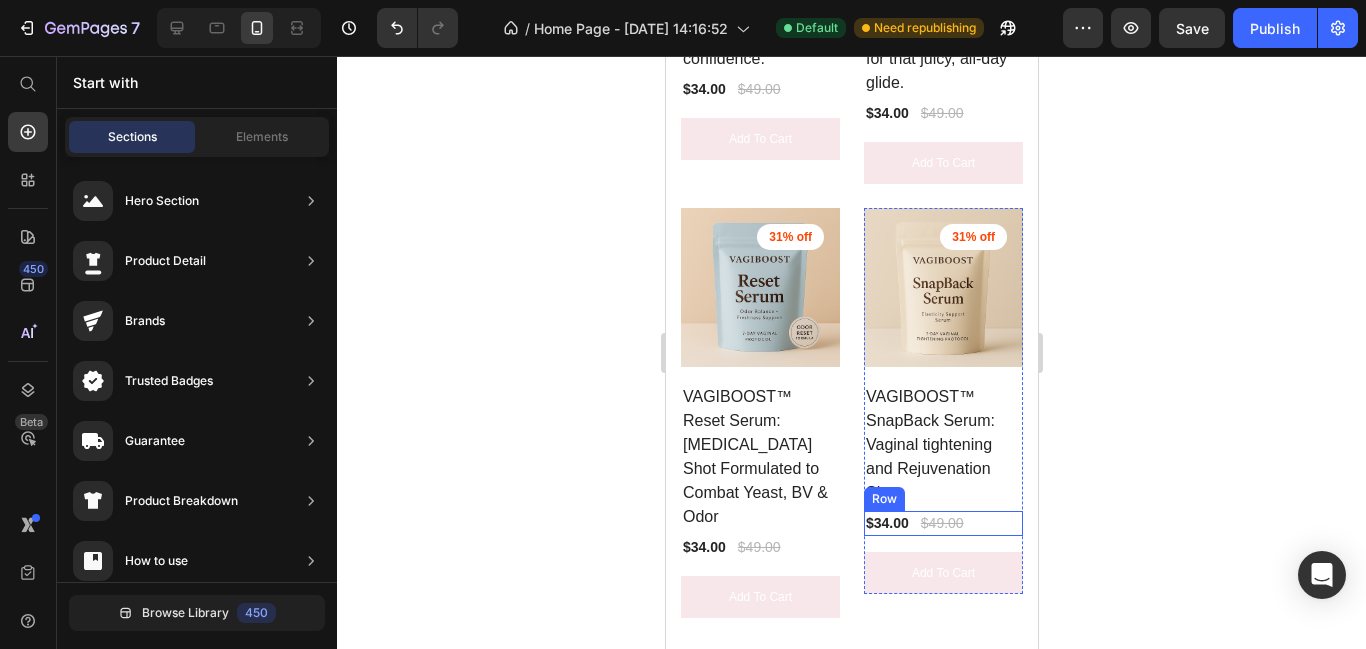 click on "$34.00 (P) Price $49.00 (P) Price Row" at bounding box center [759, 89] 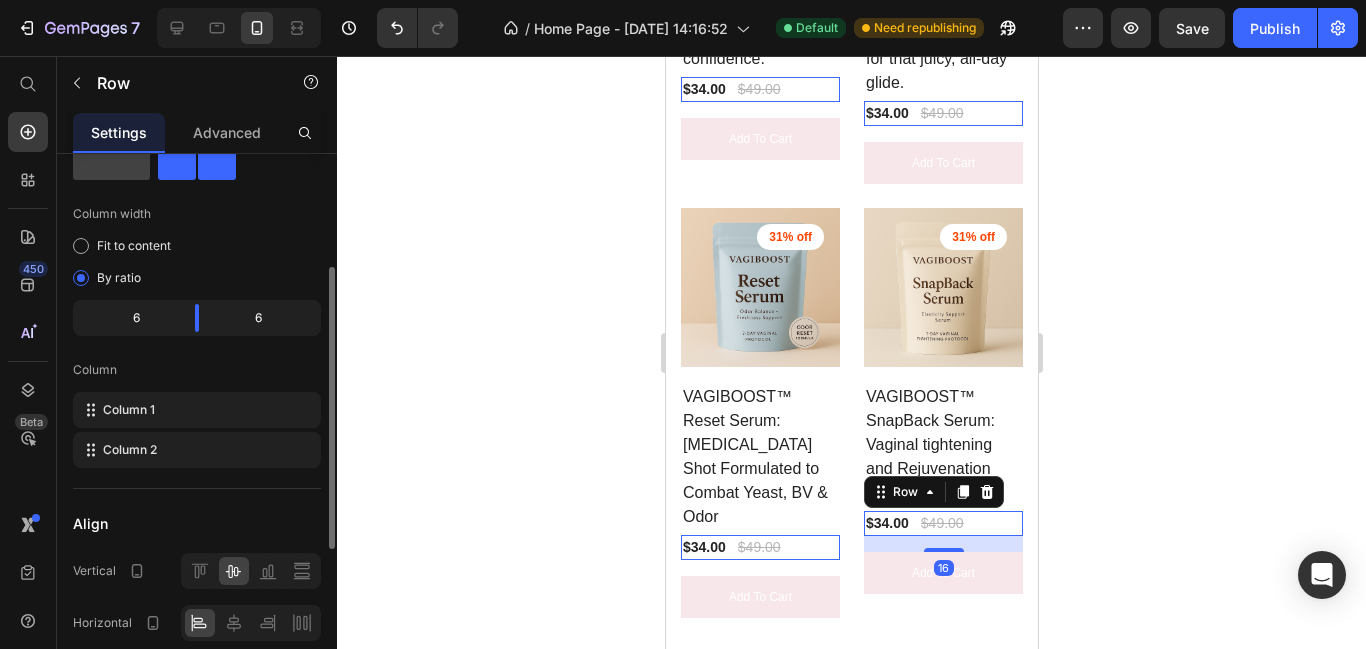 scroll, scrollTop: 516, scrollLeft: 0, axis: vertical 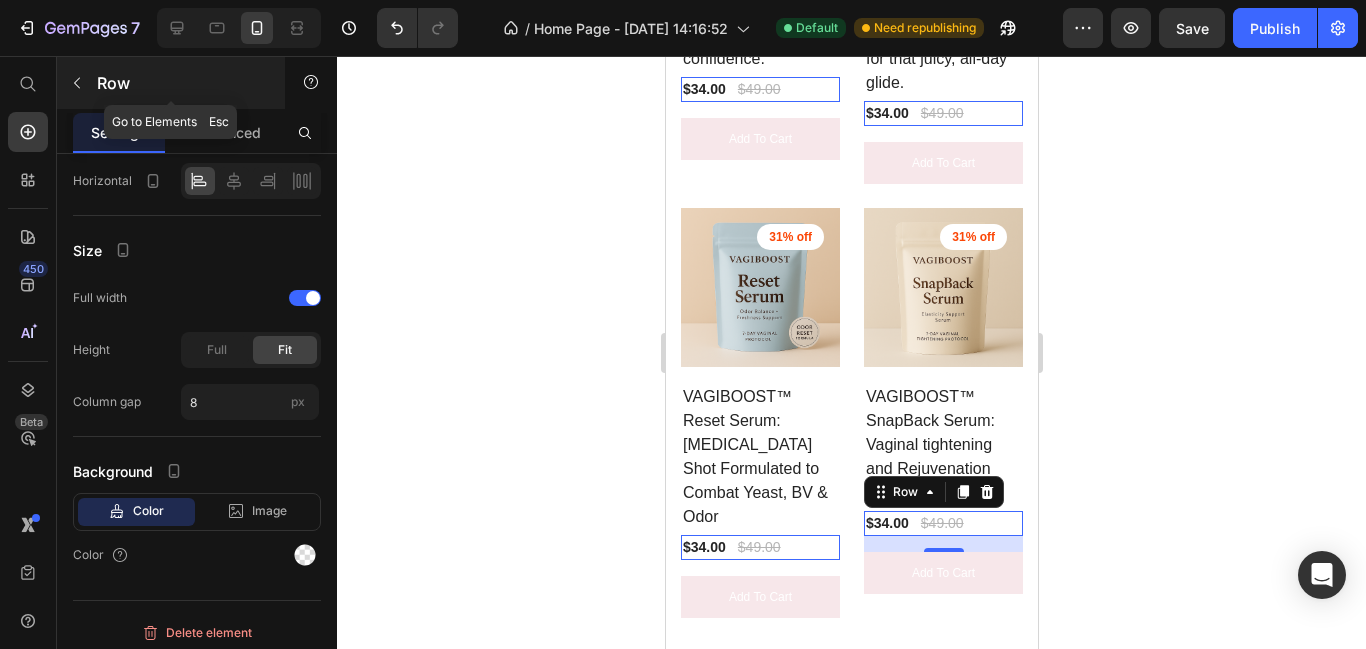 click 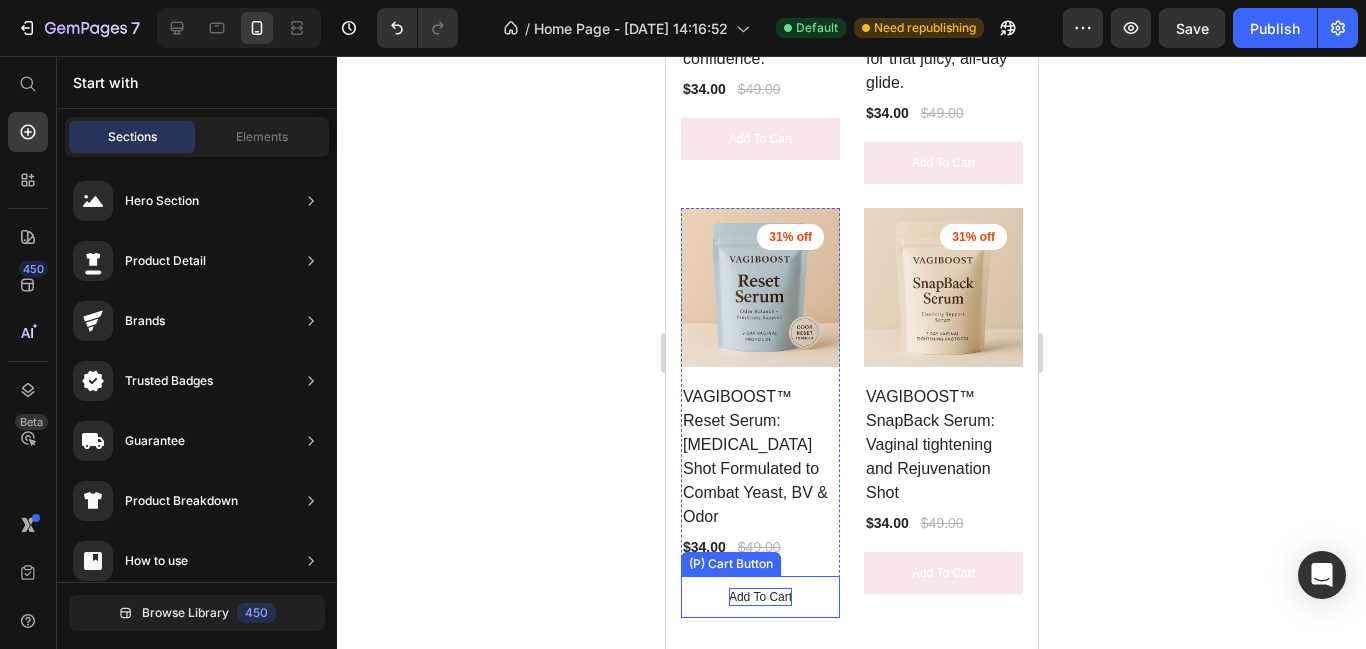 click on "add to cart" at bounding box center (759, 139) 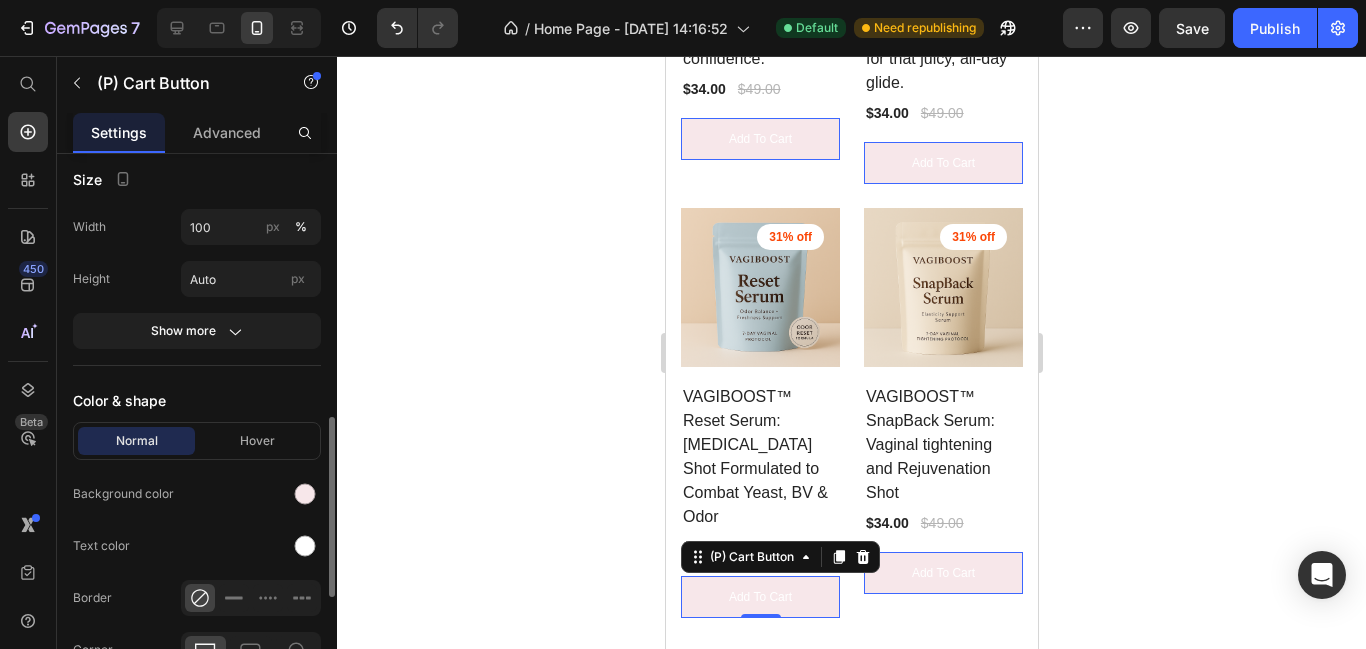 scroll, scrollTop: 822, scrollLeft: 0, axis: vertical 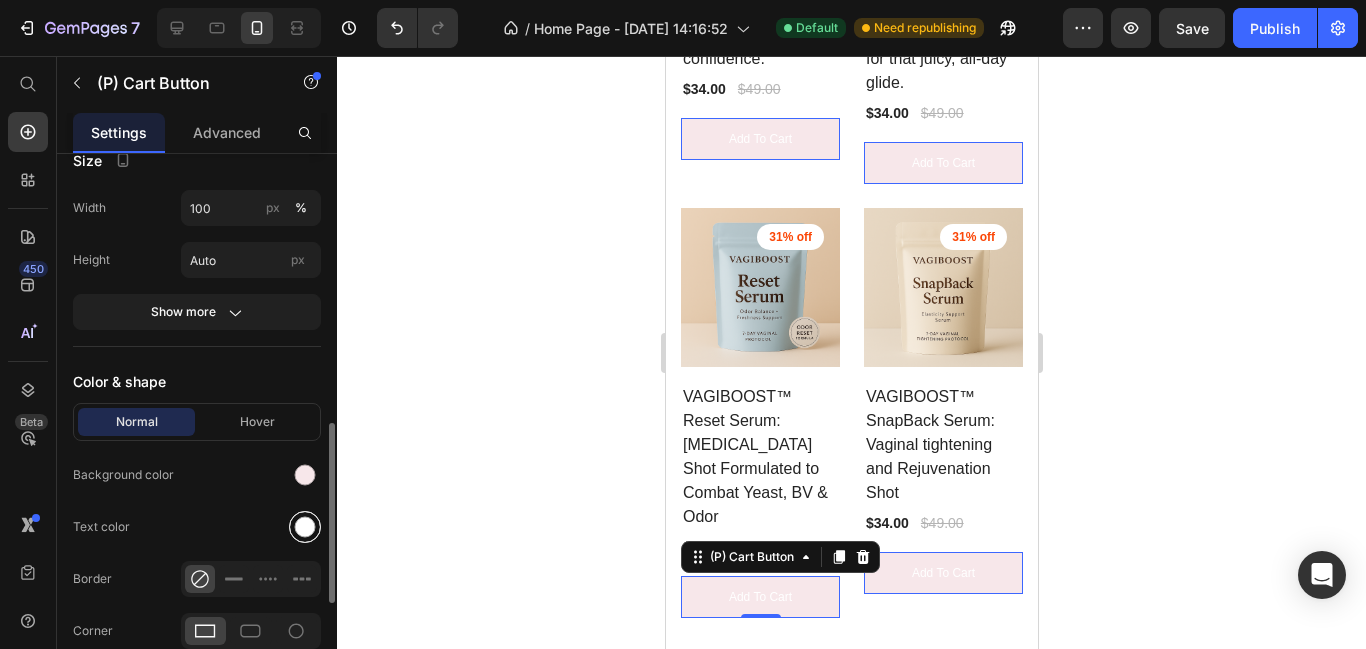 click at bounding box center [305, 527] 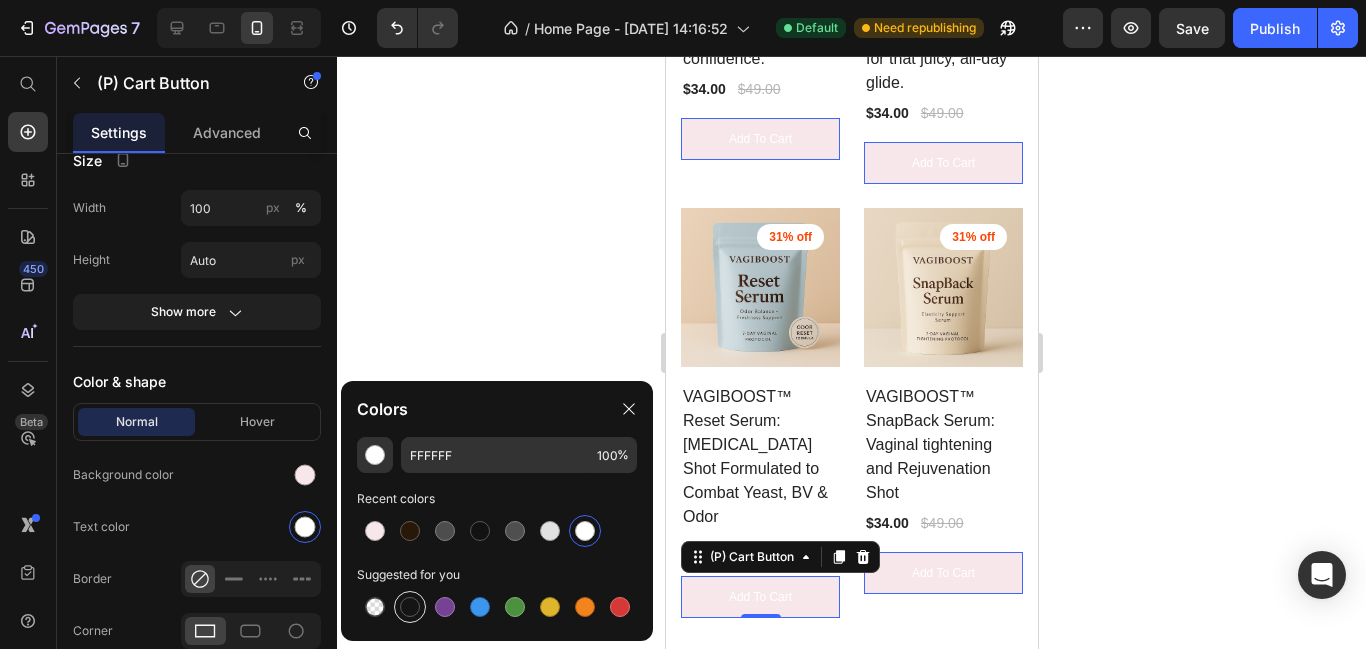 click at bounding box center (410, 607) 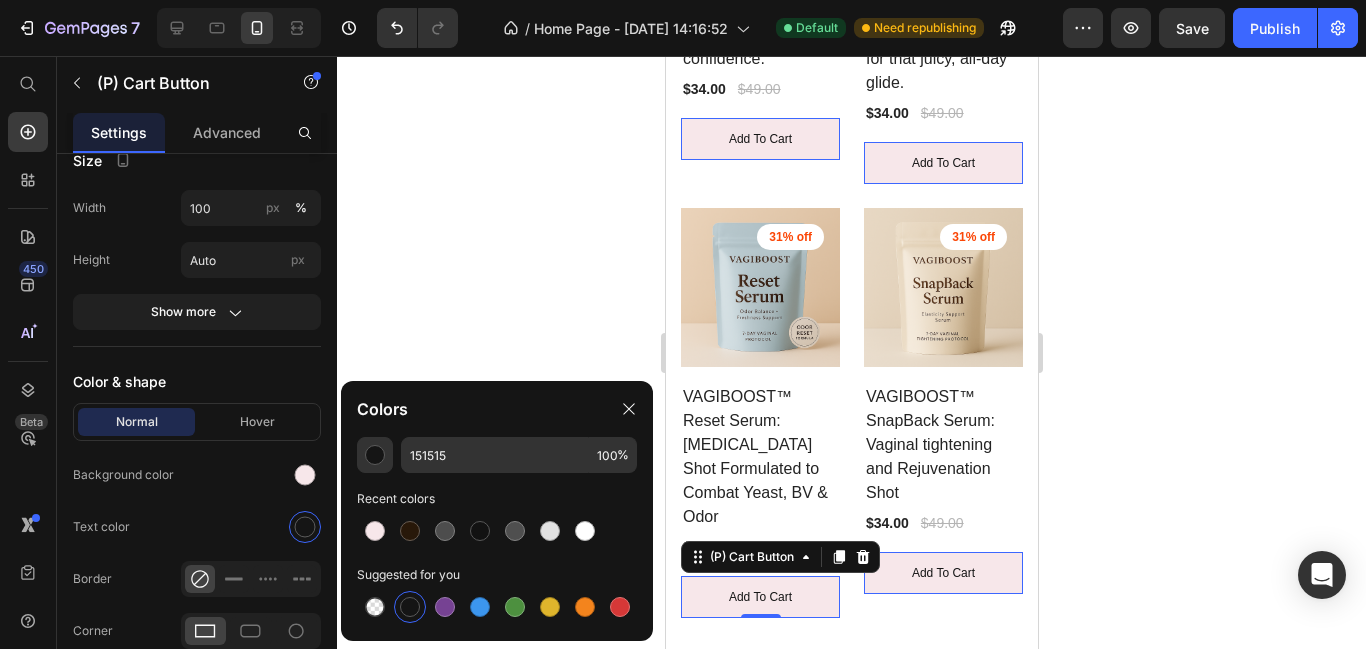 click 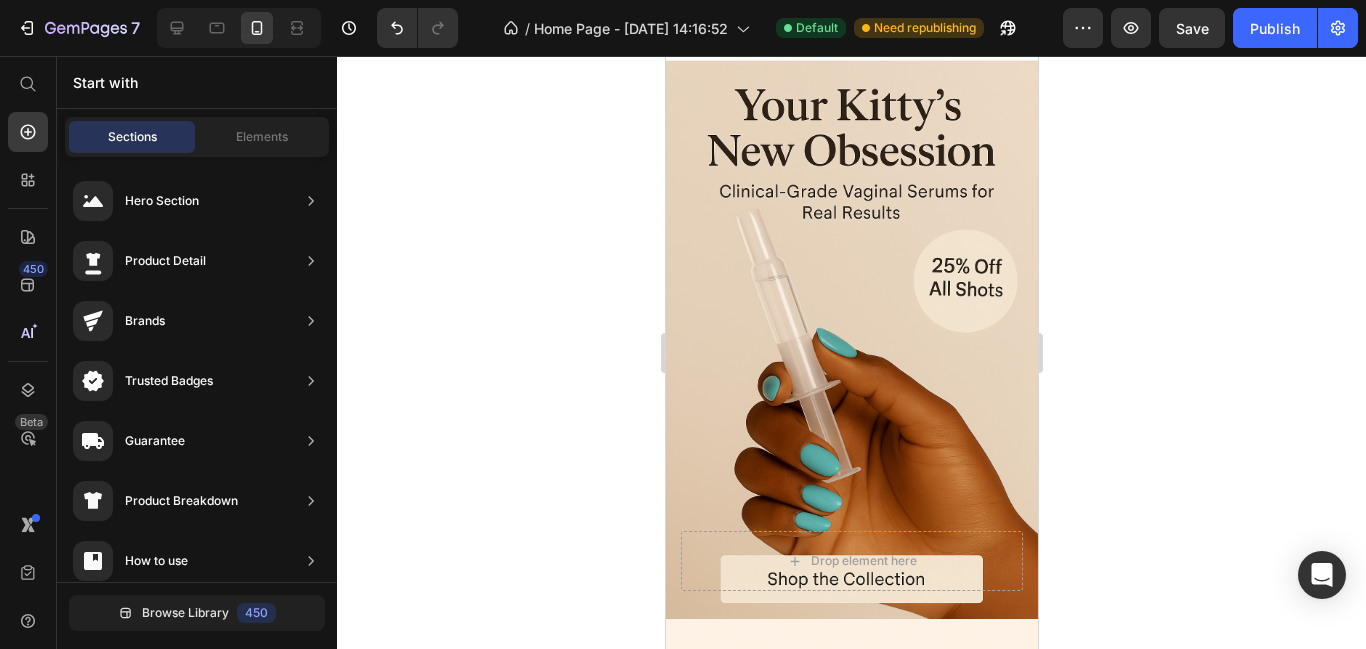 scroll, scrollTop: 0, scrollLeft: 0, axis: both 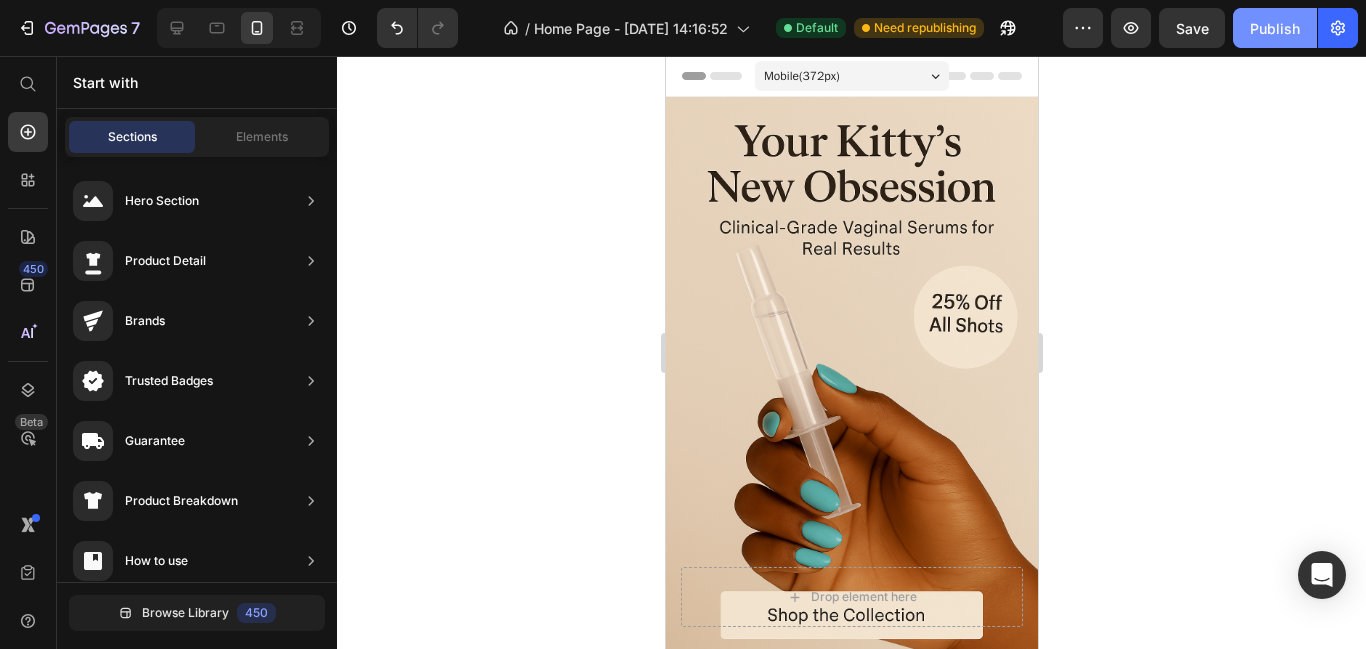 click on "Publish" at bounding box center (1275, 28) 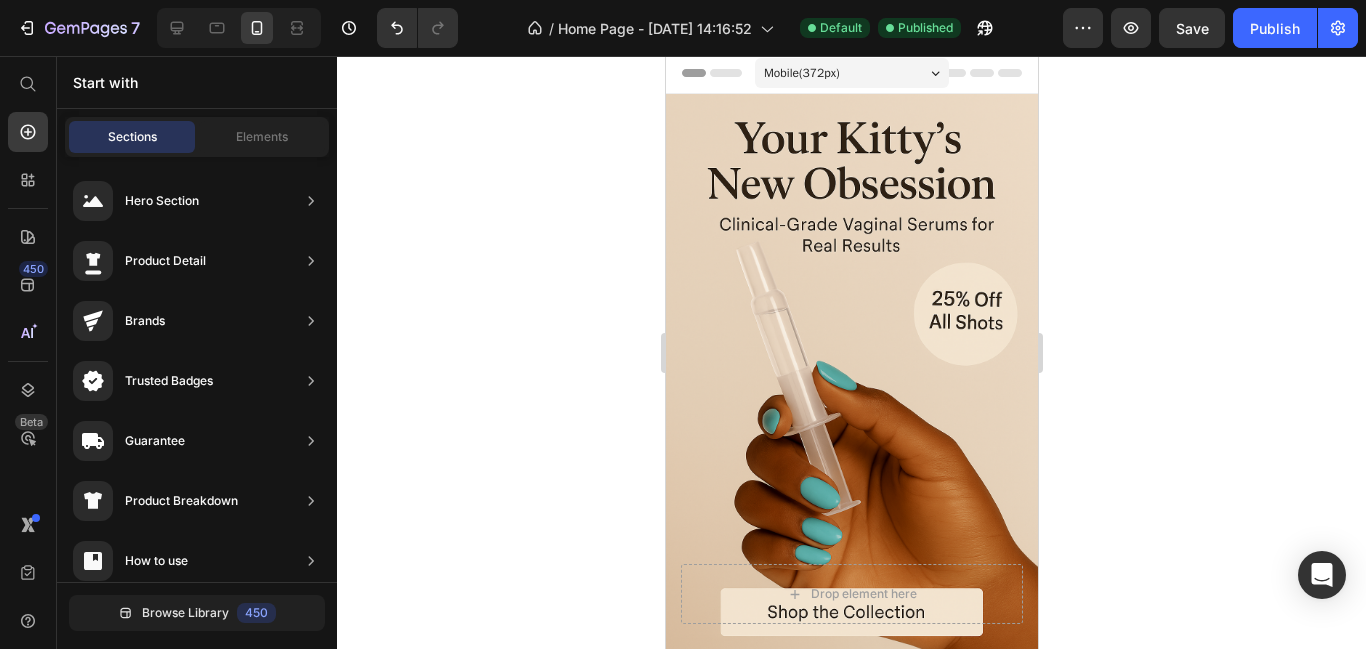scroll, scrollTop: 0, scrollLeft: 0, axis: both 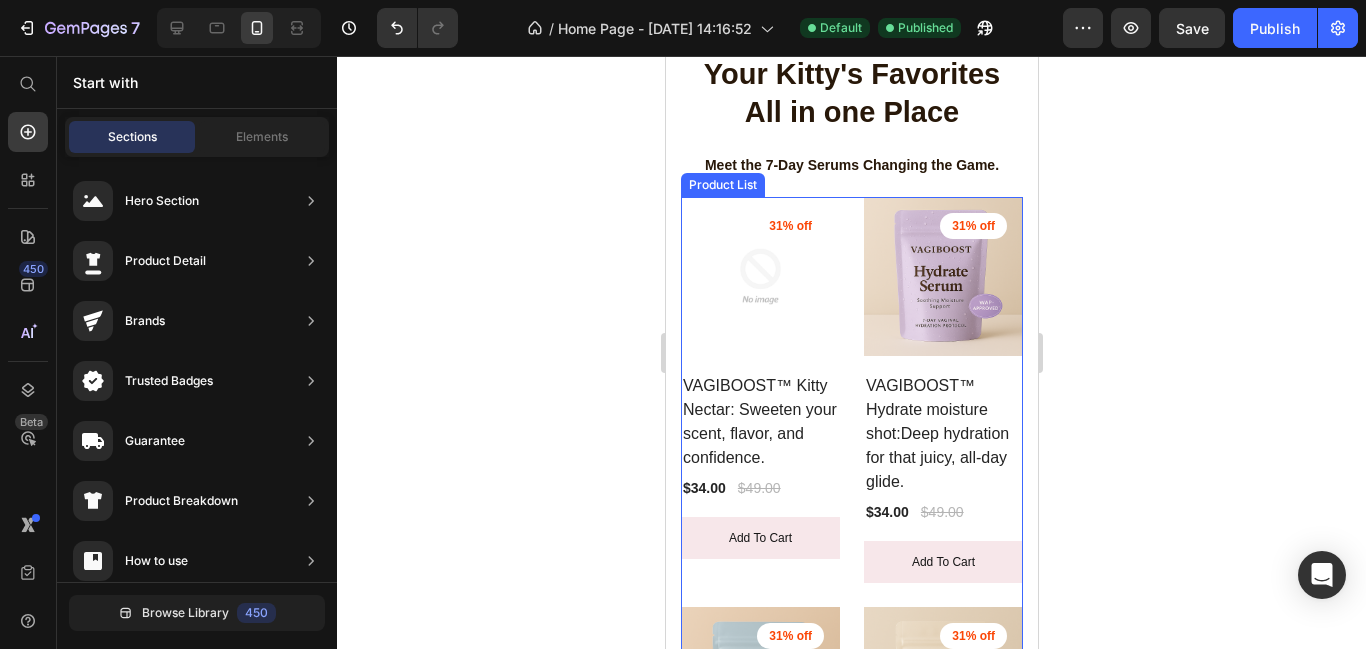 click on "(P) Images 31% off Product Badge Row VAGIBOOST™ Kitty Nectar: Sweeten your scent, flavor, and confidence. (P) Title $34.00 (P) Price $49.00 (P) Price Row add to cart (P) Cart Button Row (P) Images 31% off Product Badge Row VAGIBOOST™ Hydrate moisture shot:Deep hydration for that juicy, all-day glide. (P) Title $34.00 (P) Price $49.00 (P) Price Row add to cart (P) Cart Button Row (P) Images 31% off Product Badge Row VAGIBOOST™ Reset Serum: [MEDICAL_DATA] Shot Formulated to Combat Yeast, BV & Odor (P) Title $34.00 (P) Price $49.00 (P) Price Row add to cart (P) Cart Button Row (P) Images 31% off Product Badge Row VAGIBOOST™ SnapBack Serum: Vaginal tightening and Rejuvenation Shot (P) Title $34.00 (P) Price $49.00 (P) Price Row add to cart (P) Cart Button Row" at bounding box center [851, 607] 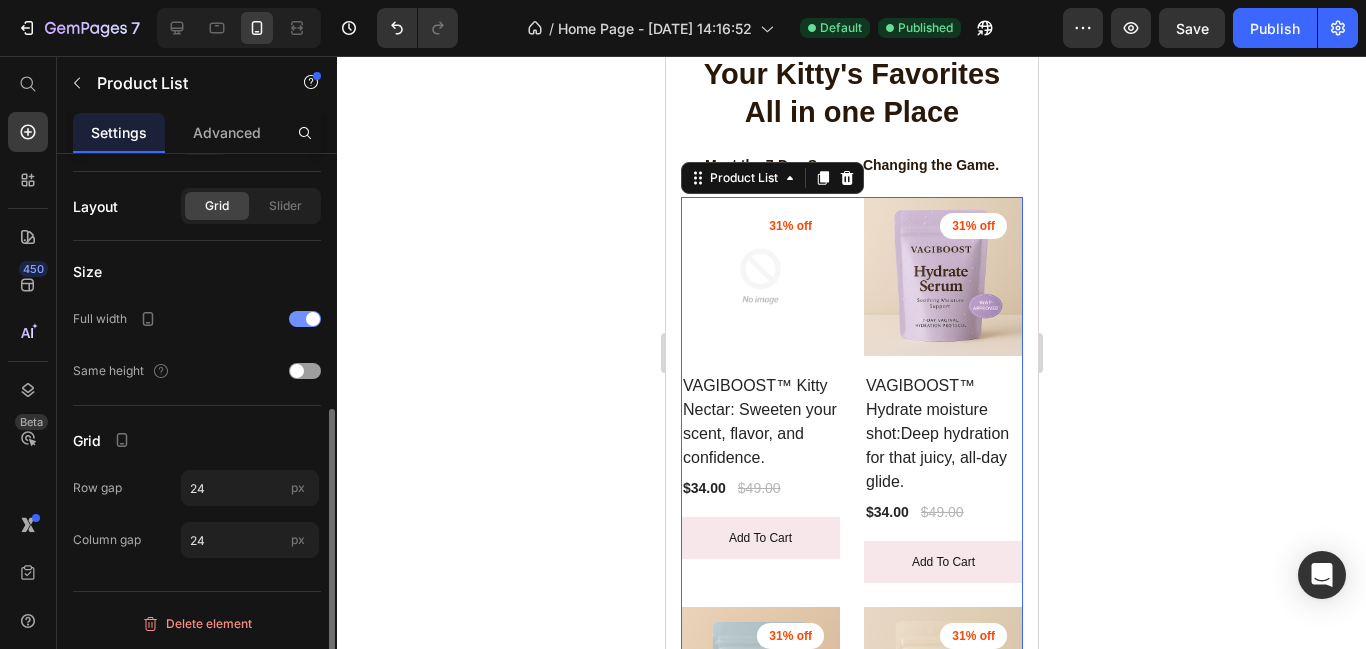 scroll, scrollTop: 522, scrollLeft: 0, axis: vertical 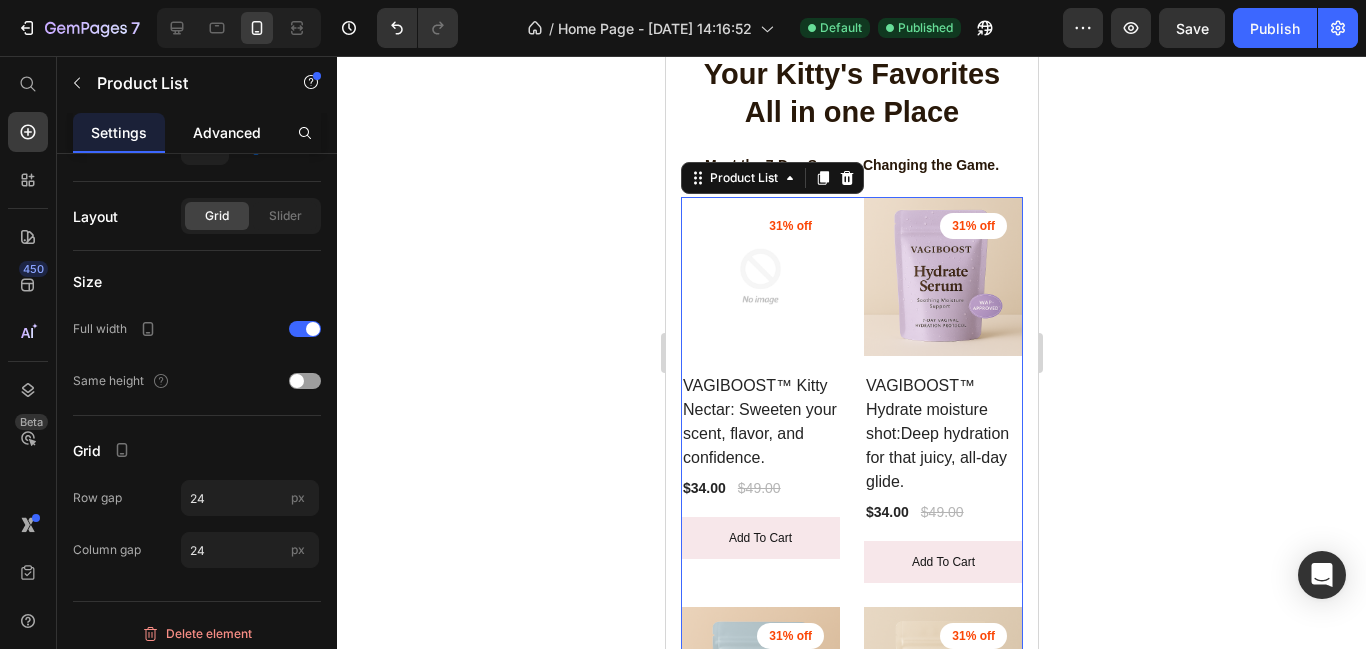 click on "Advanced" 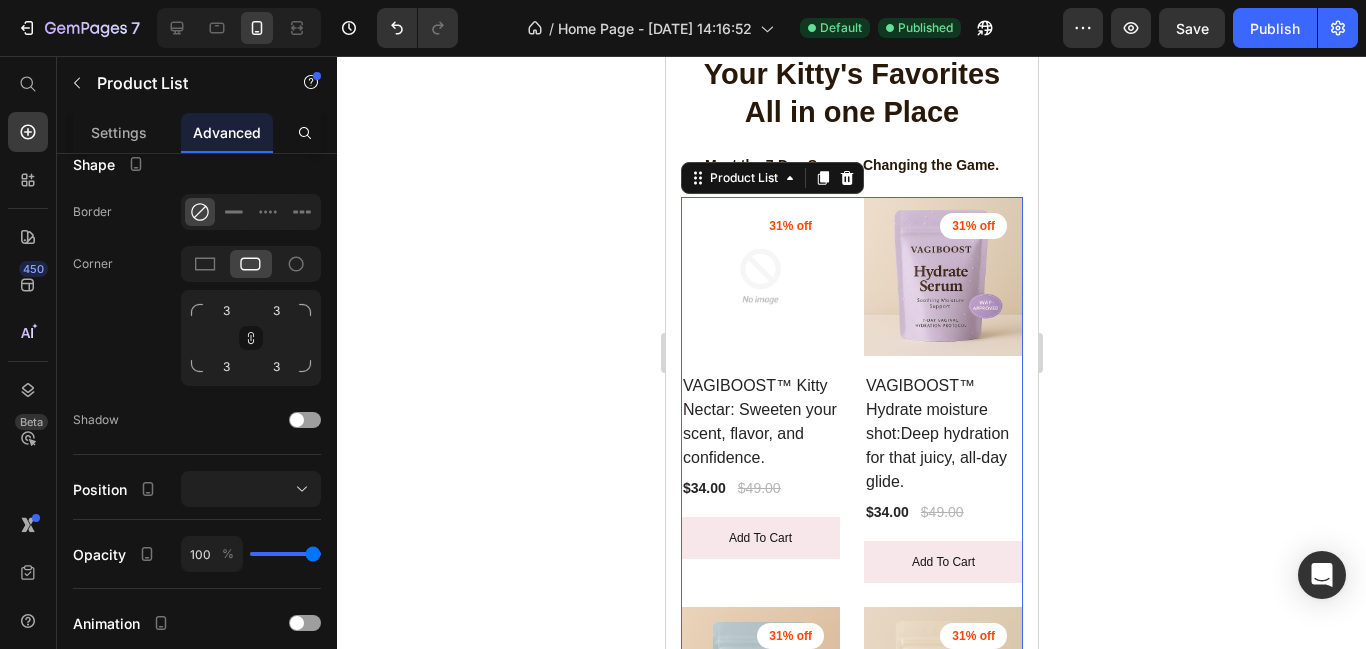 scroll, scrollTop: 0, scrollLeft: 0, axis: both 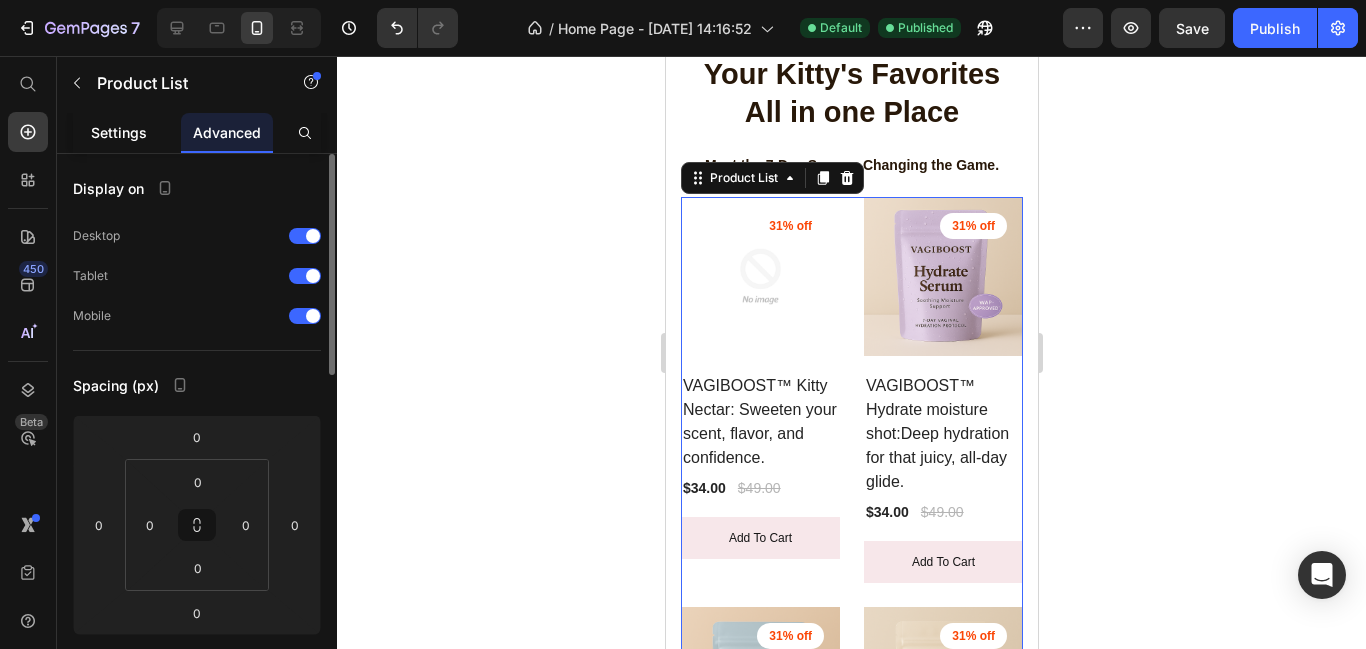 click on "Settings" at bounding box center [119, 132] 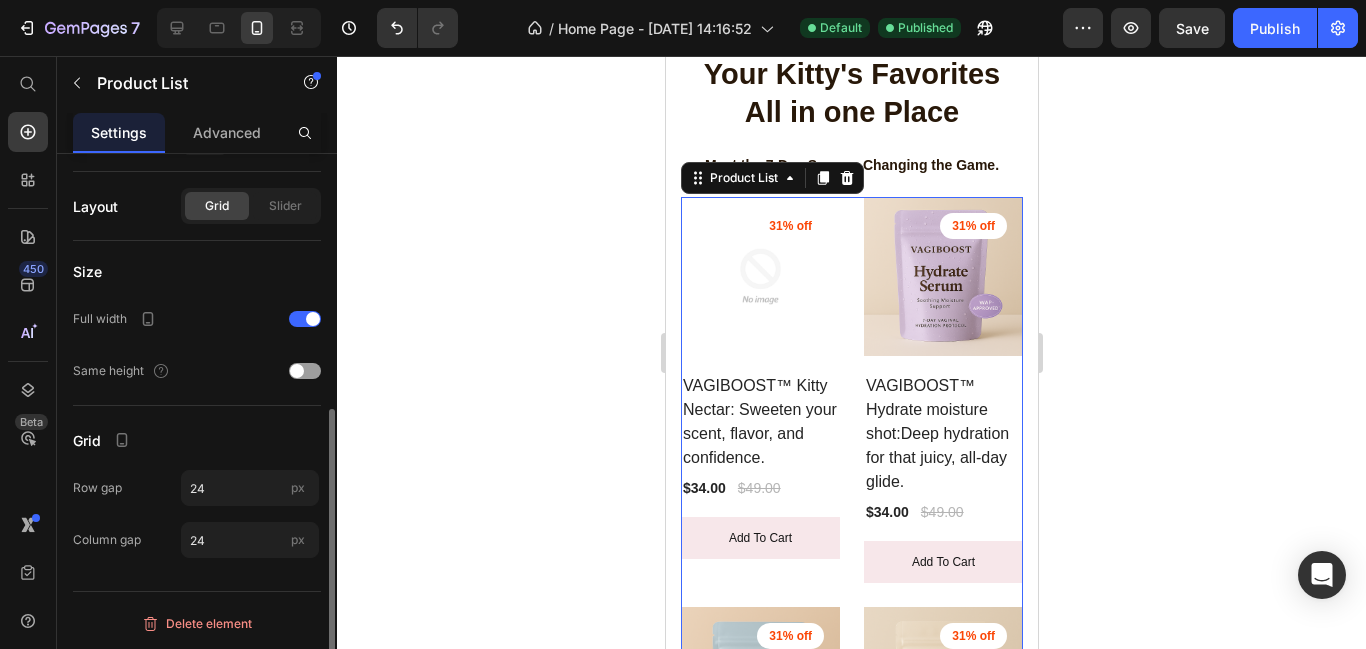 scroll, scrollTop: 0, scrollLeft: 0, axis: both 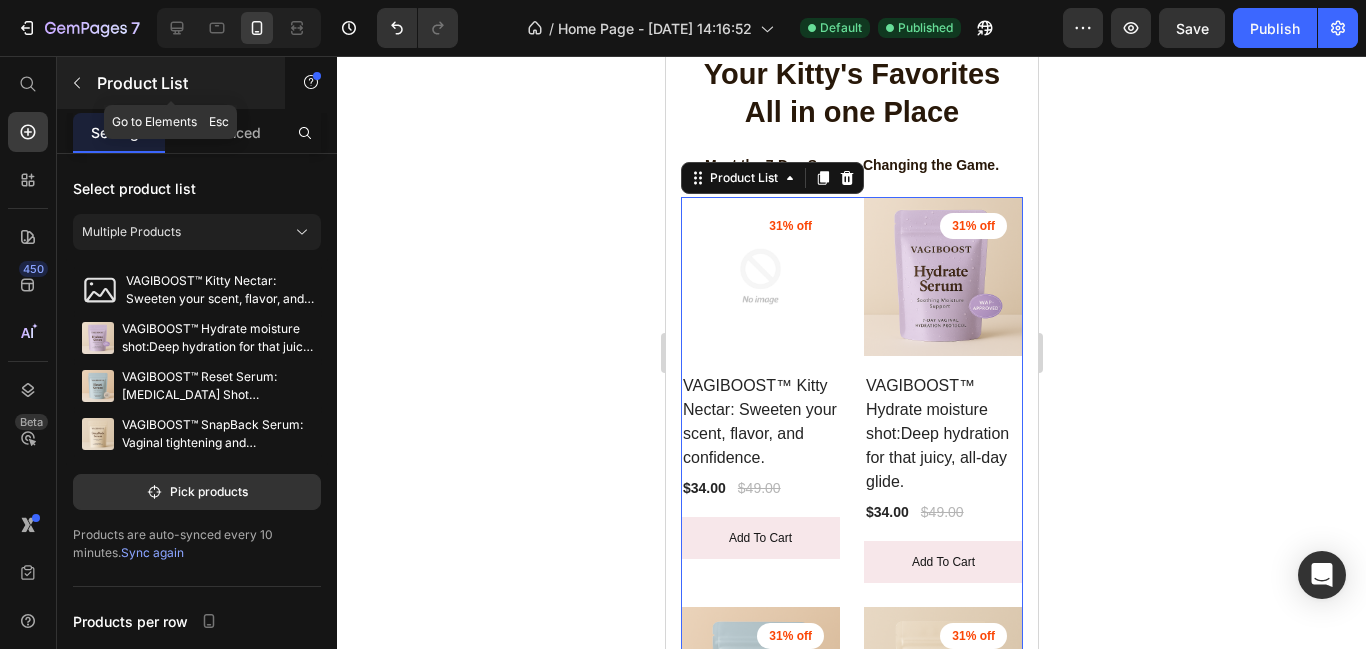 click 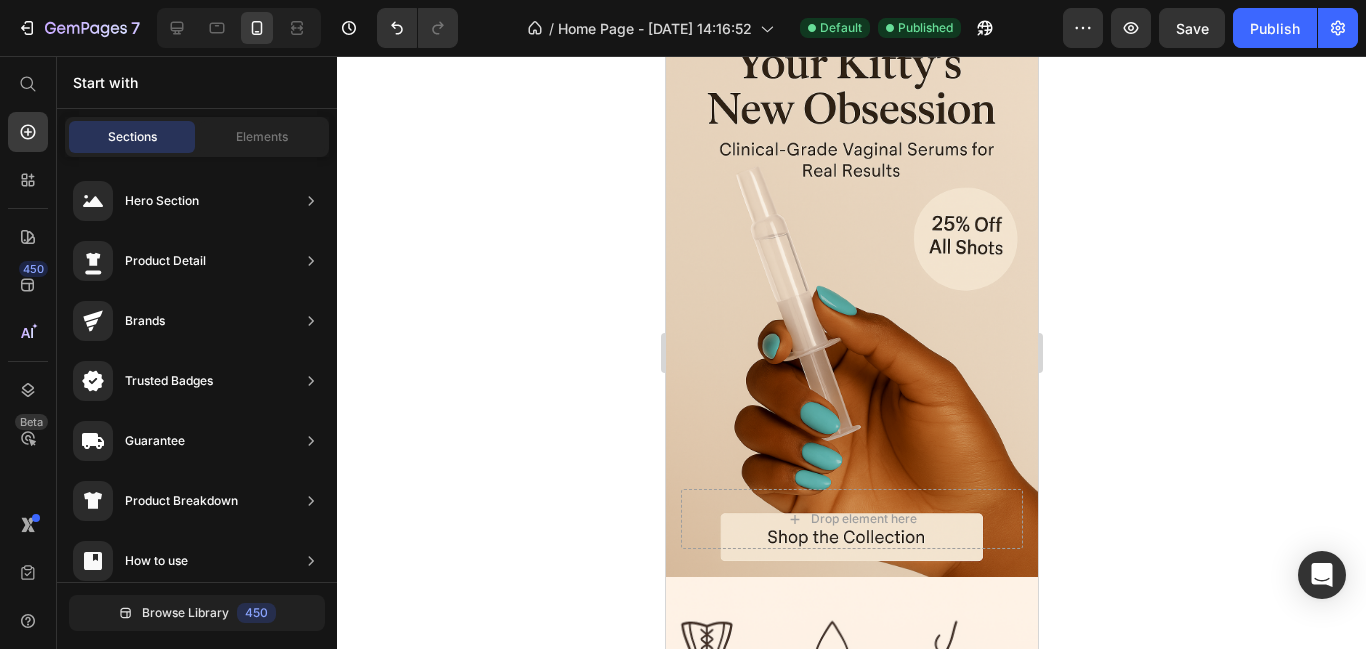 scroll, scrollTop: 0, scrollLeft: 0, axis: both 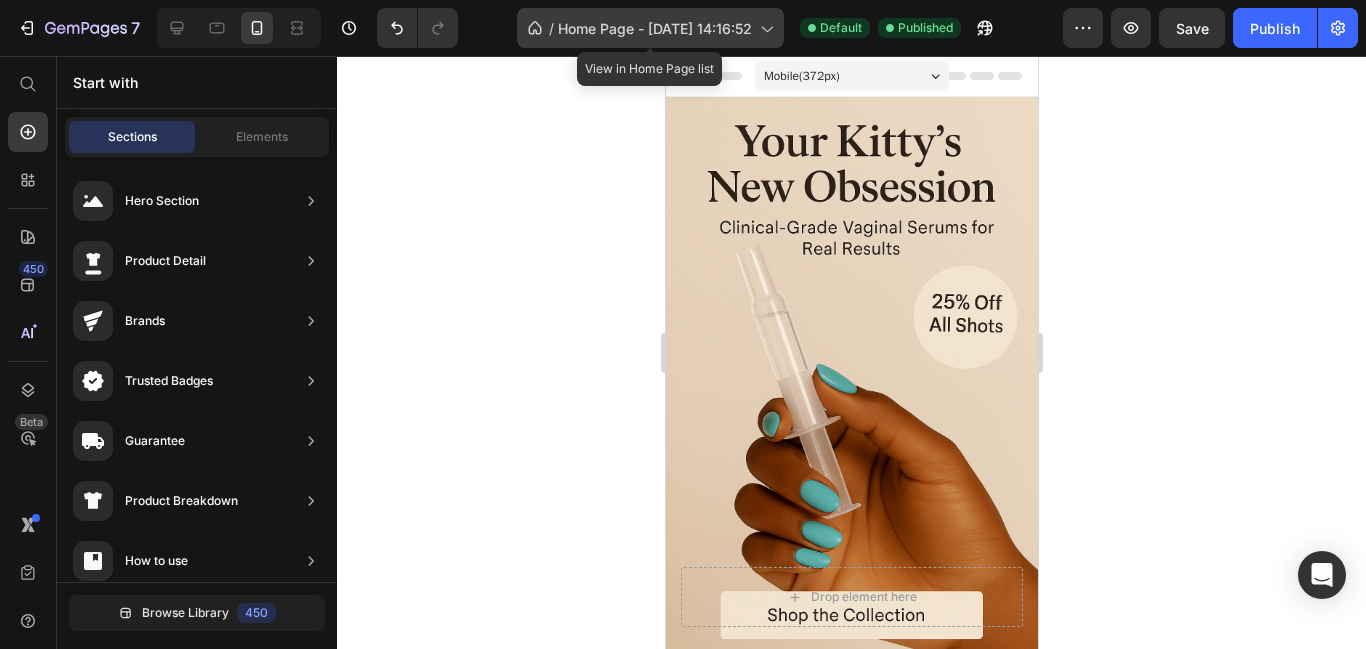 click on "Home Page - [DATE] 14:16:52" at bounding box center [655, 28] 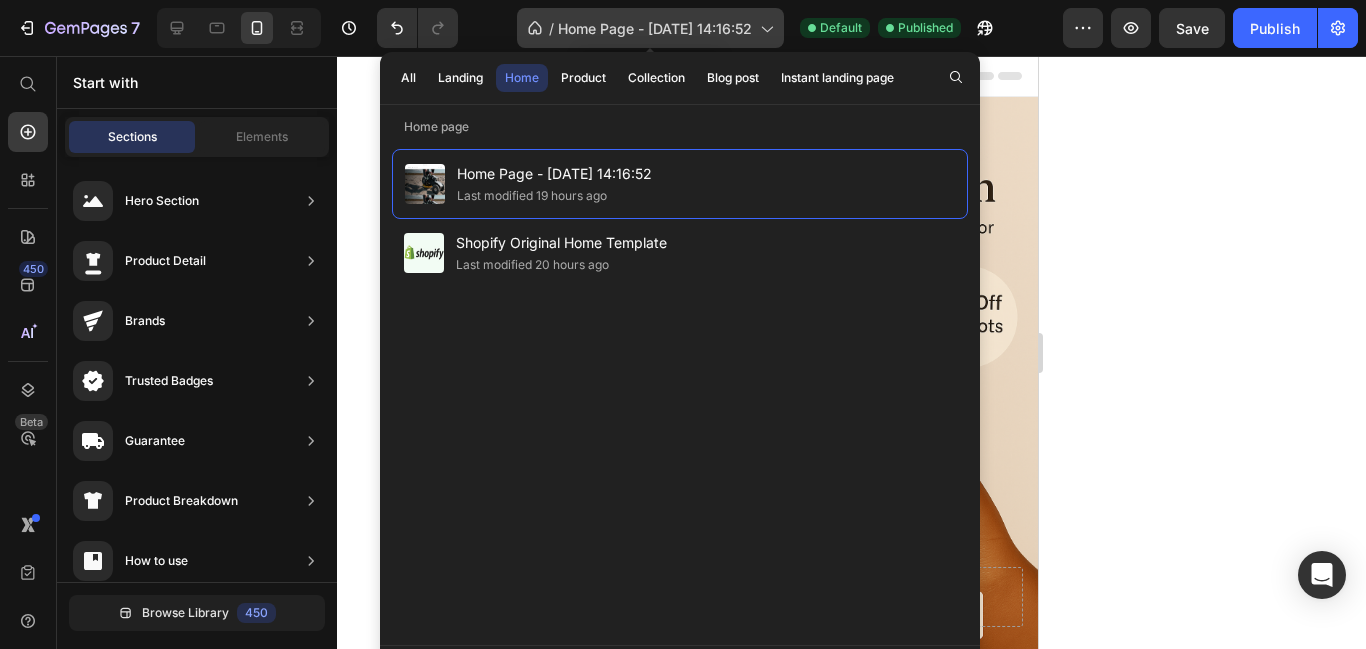 click on "Home Page - [DATE] 14:16:52" at bounding box center (655, 28) 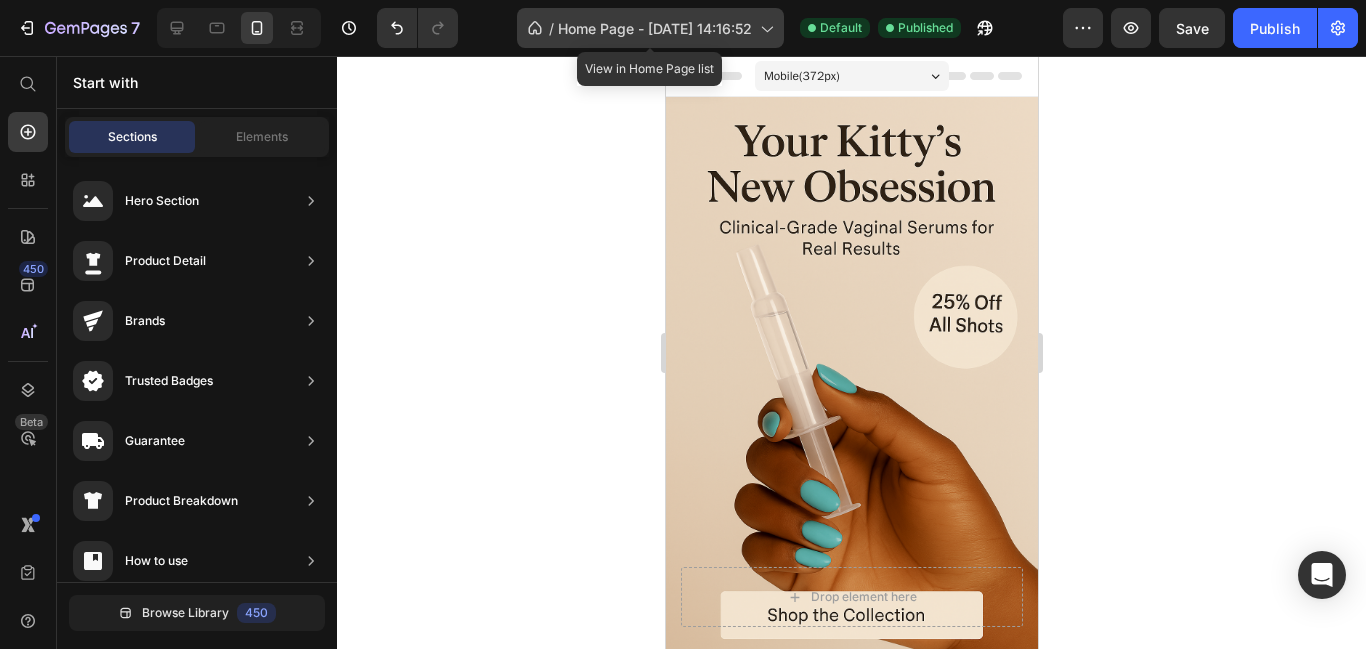 click on "Home Page - [DATE] 14:16:52" at bounding box center (655, 28) 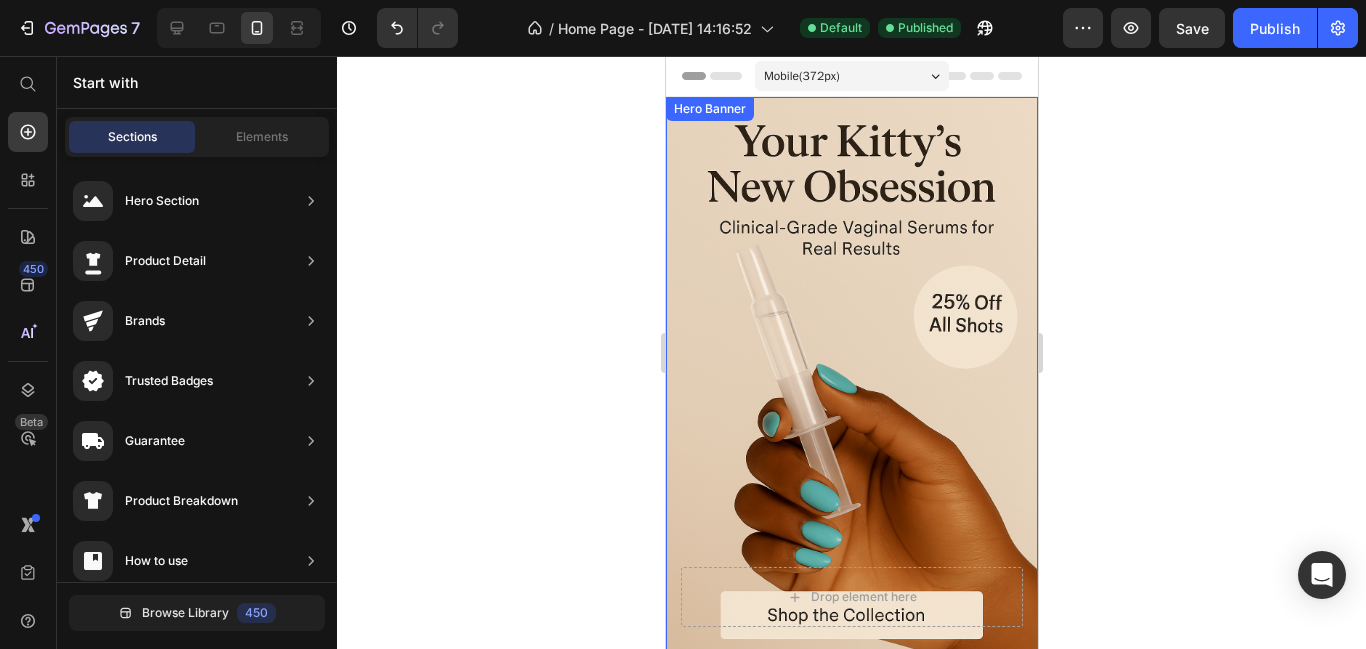 click 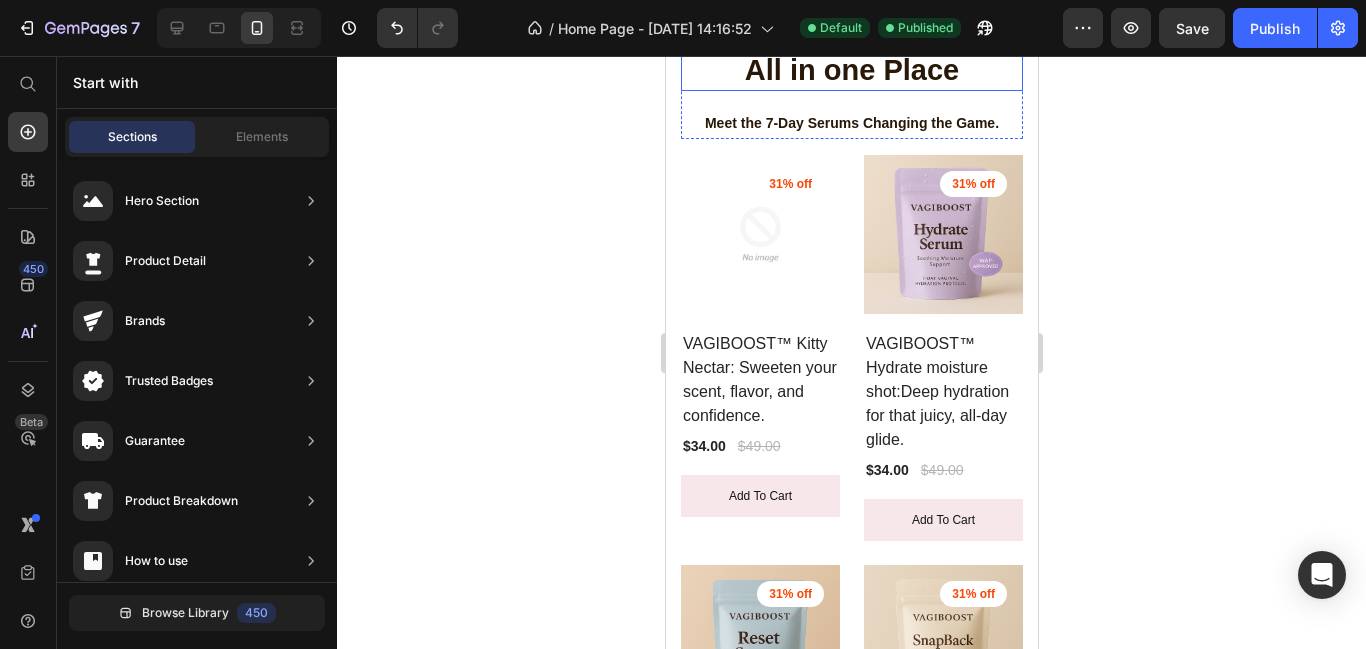 scroll, scrollTop: 903, scrollLeft: 0, axis: vertical 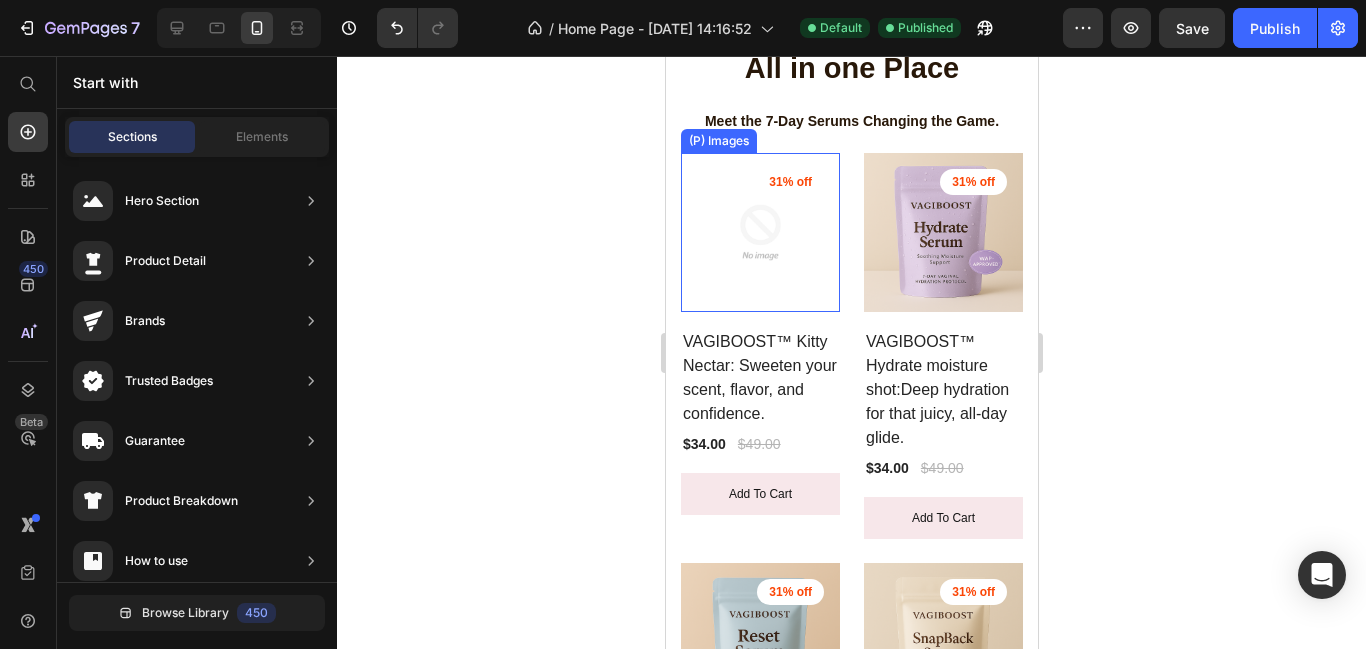 click at bounding box center (759, 232) 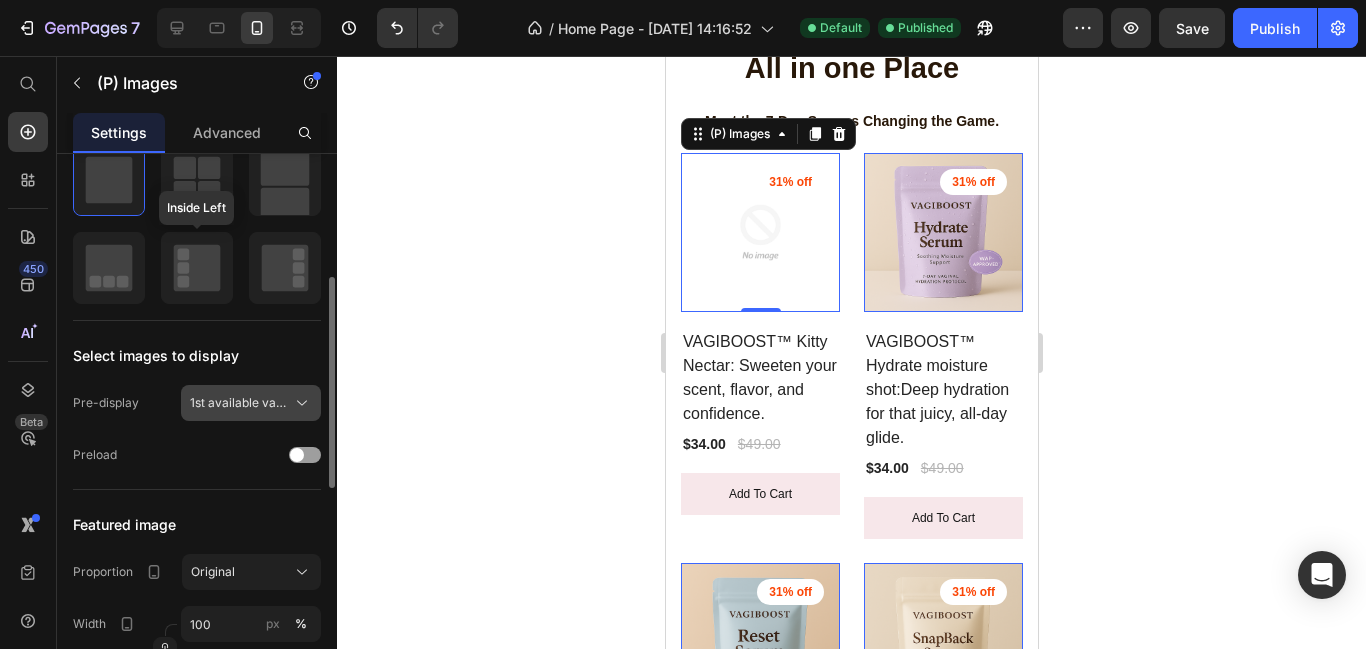 scroll, scrollTop: 549, scrollLeft: 0, axis: vertical 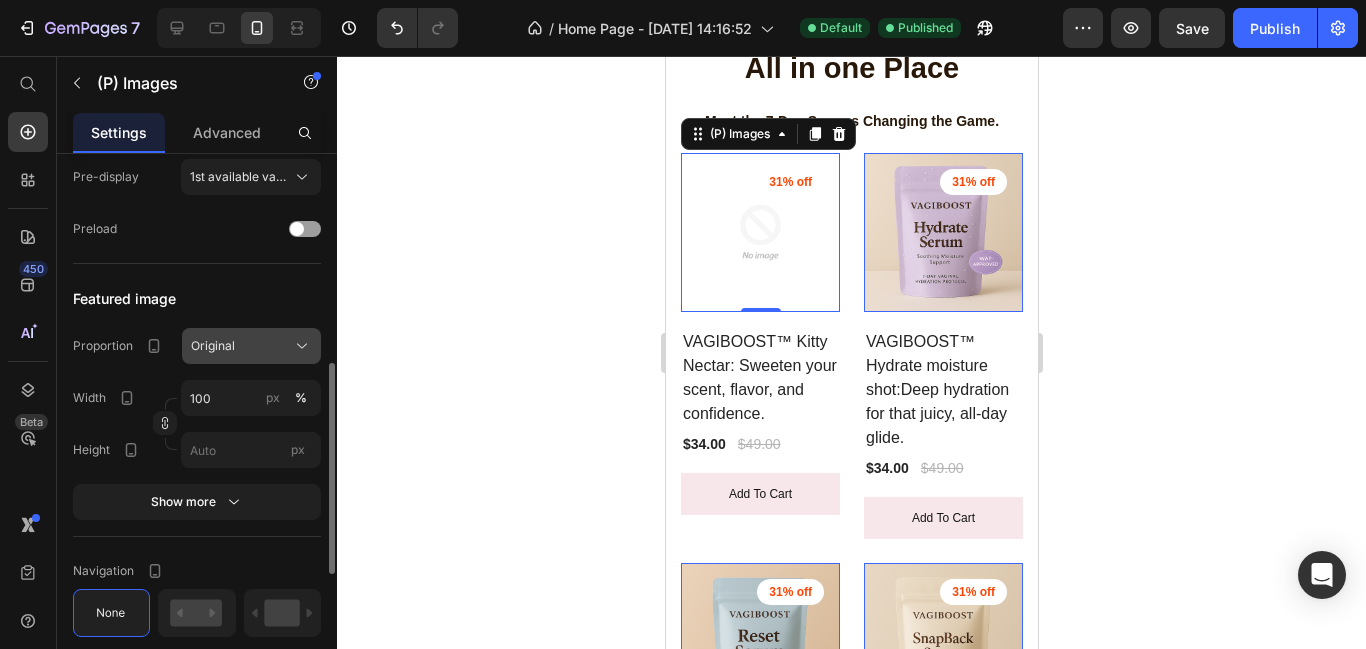 click on "Original" at bounding box center (251, 346) 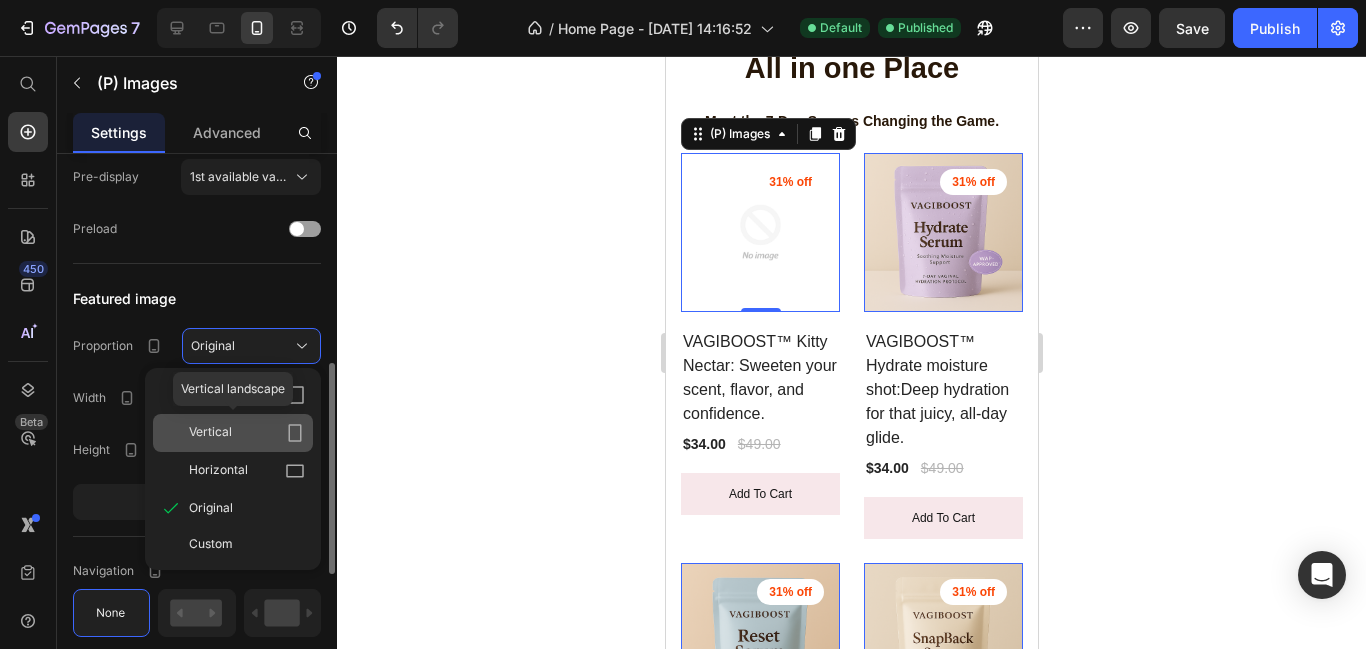 click on "Vertical" at bounding box center (247, 433) 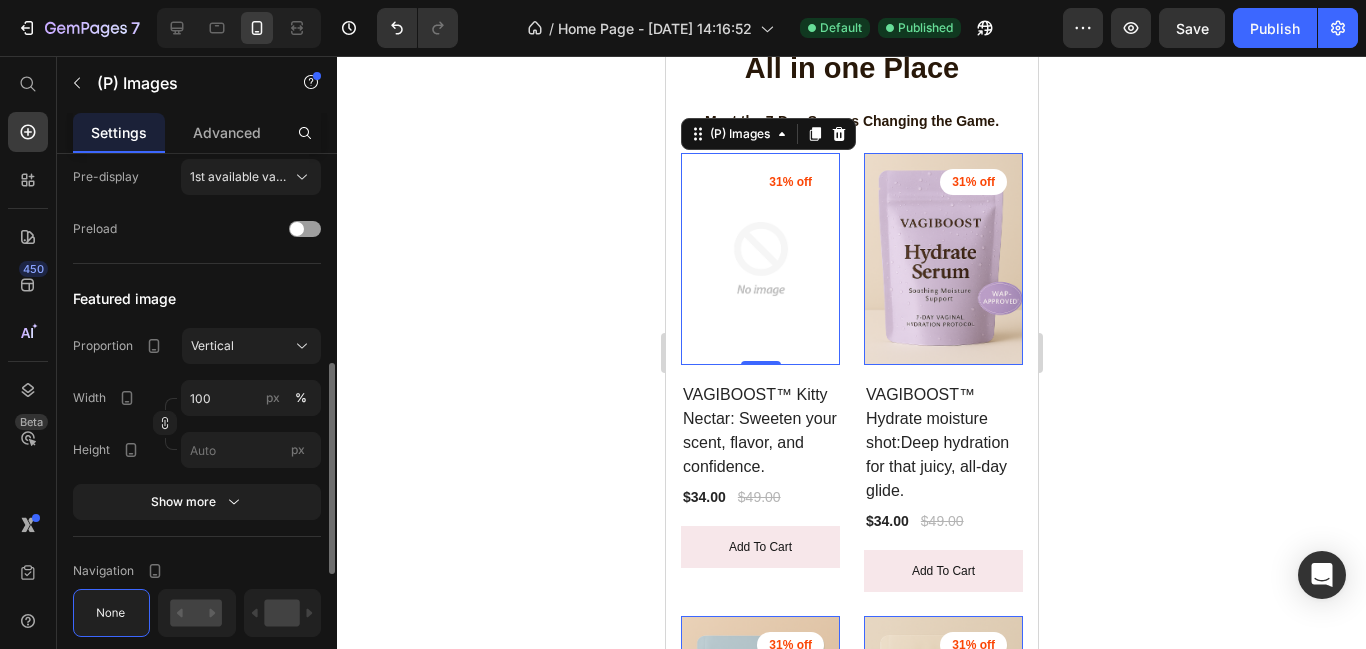 click 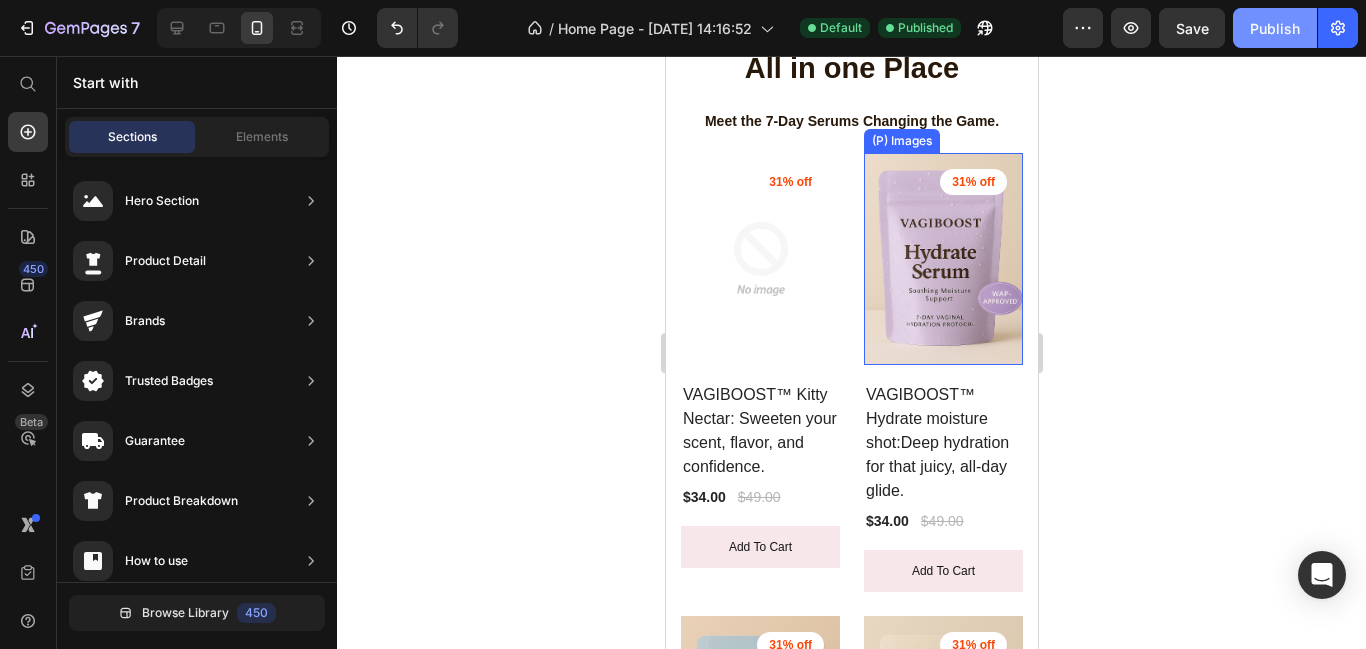 click on "Publish" at bounding box center (1275, 28) 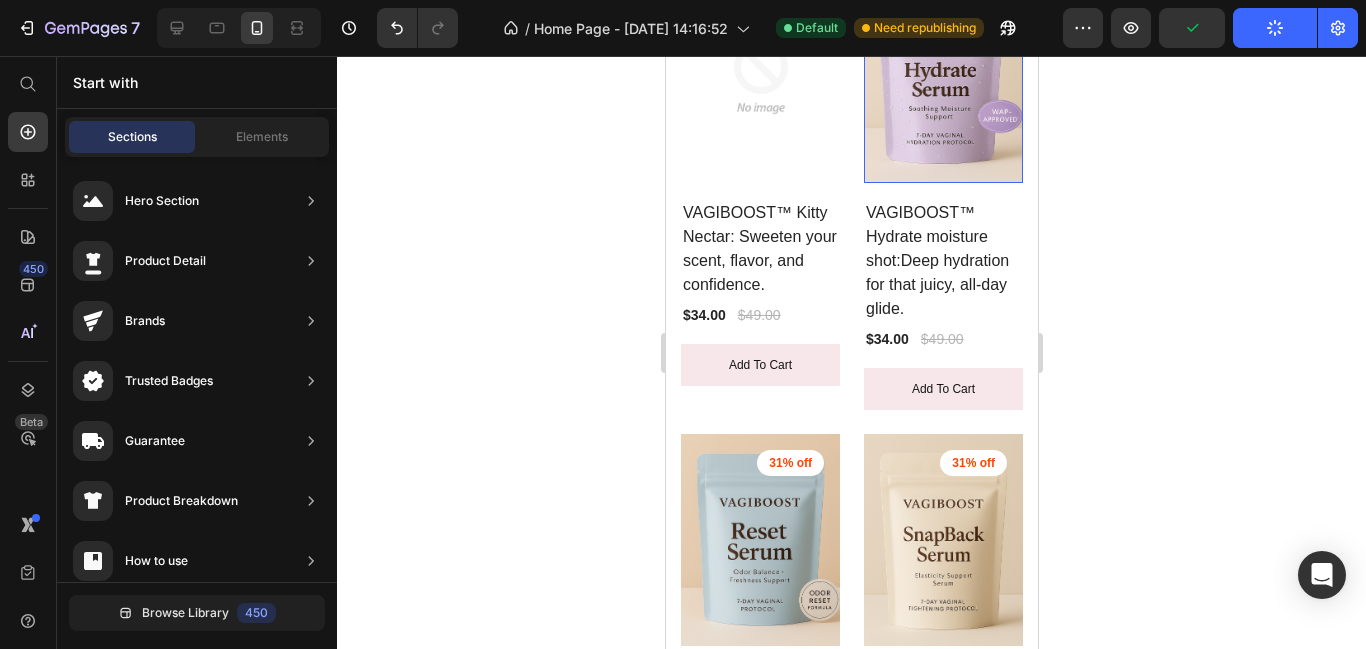 scroll, scrollTop: 1203, scrollLeft: 0, axis: vertical 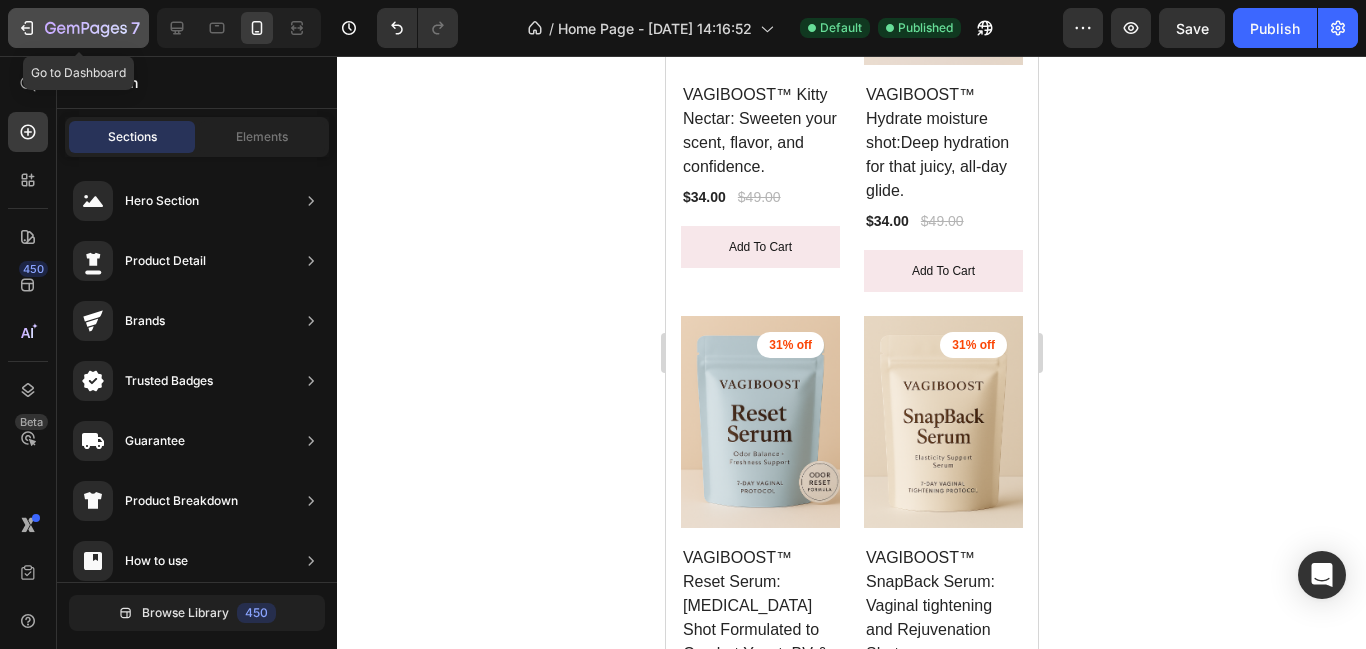 click 